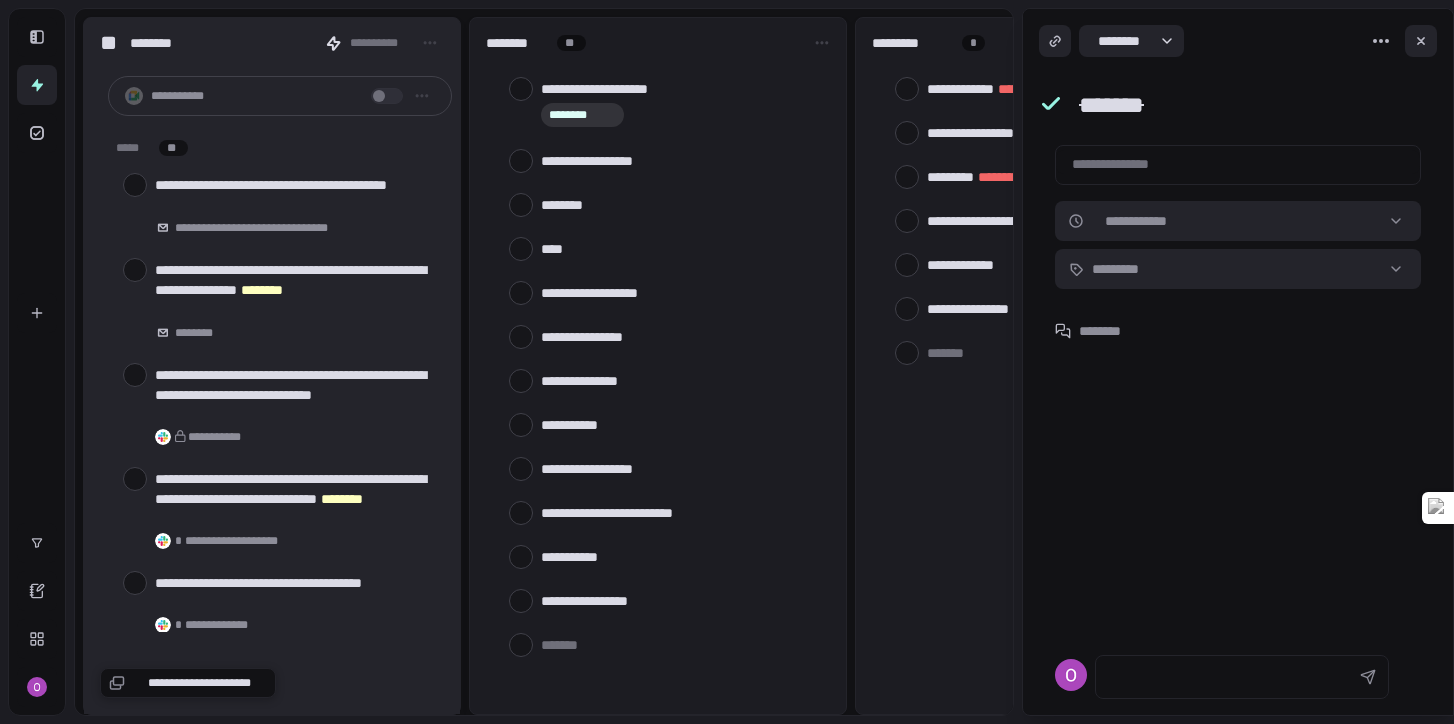 scroll, scrollTop: 0, scrollLeft: 0, axis: both 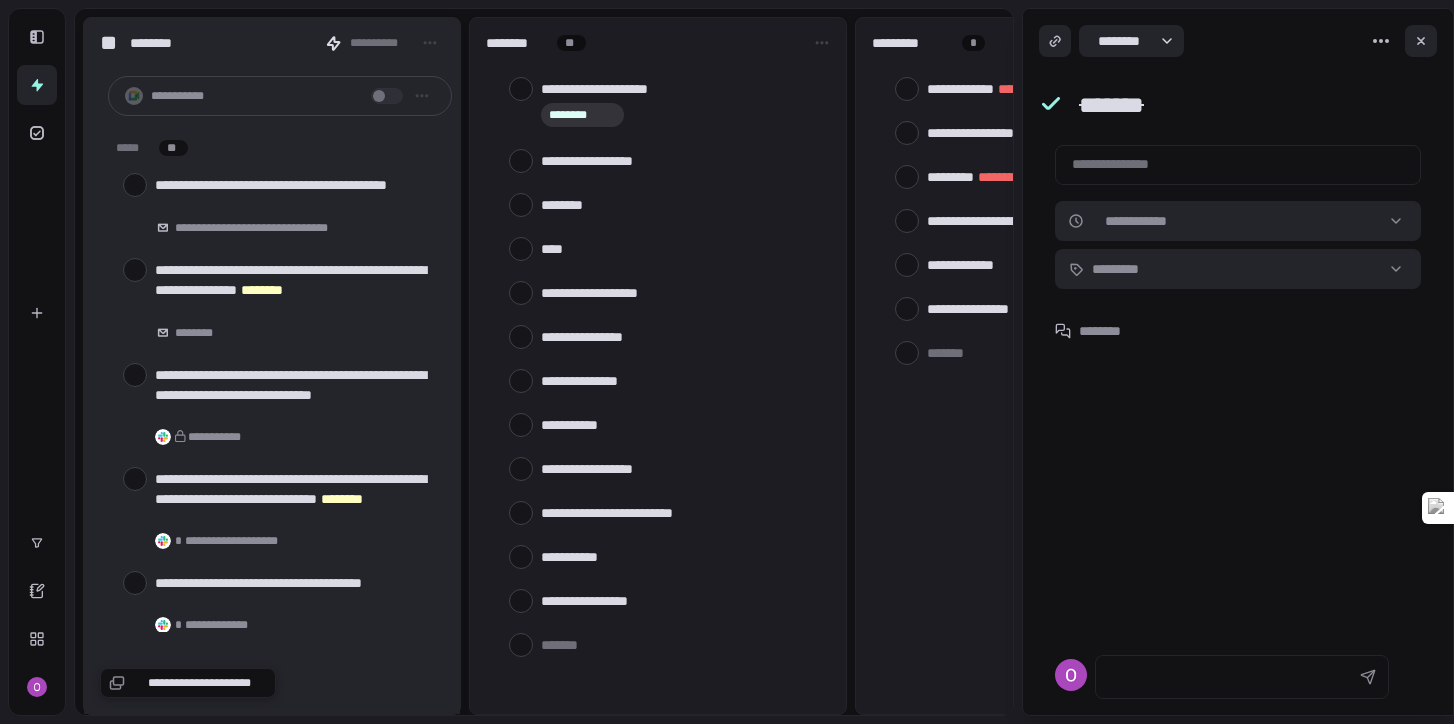 click at bounding box center (681, 644) 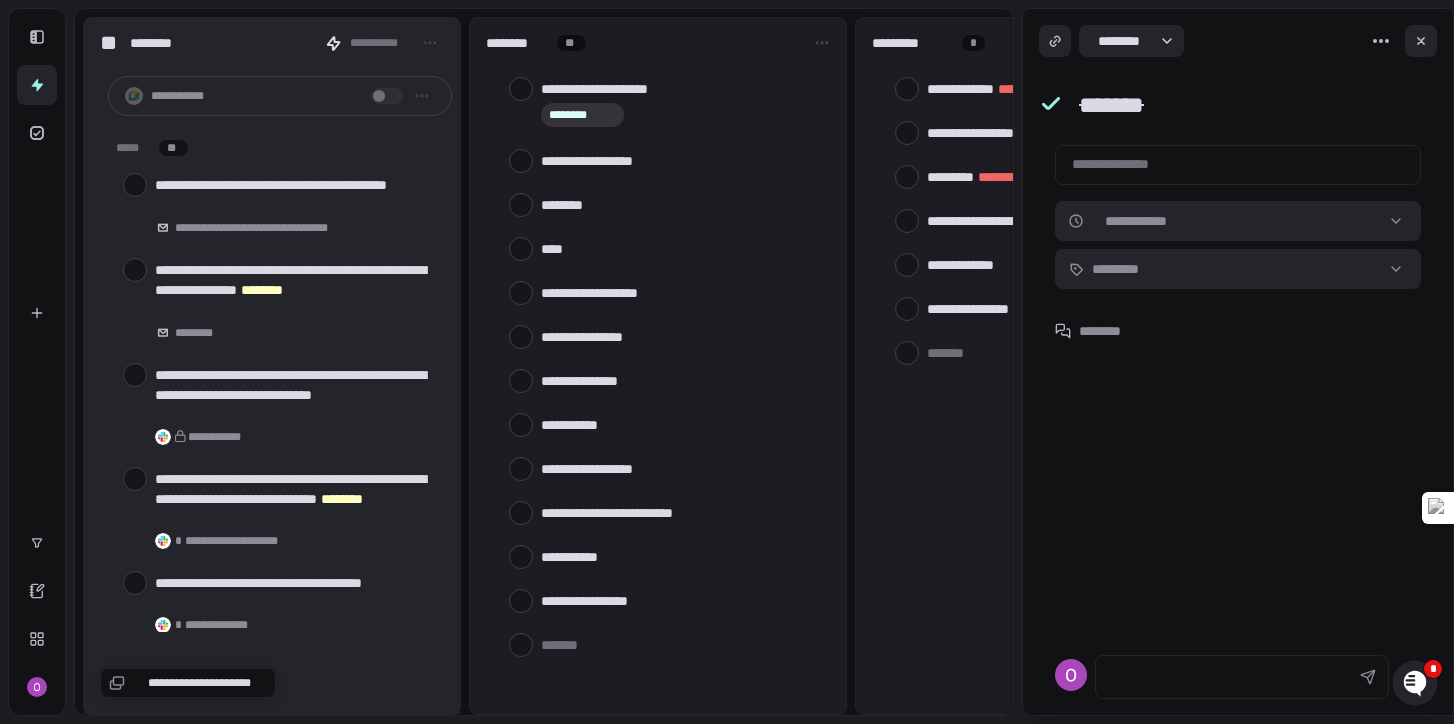 scroll, scrollTop: 0, scrollLeft: 0, axis: both 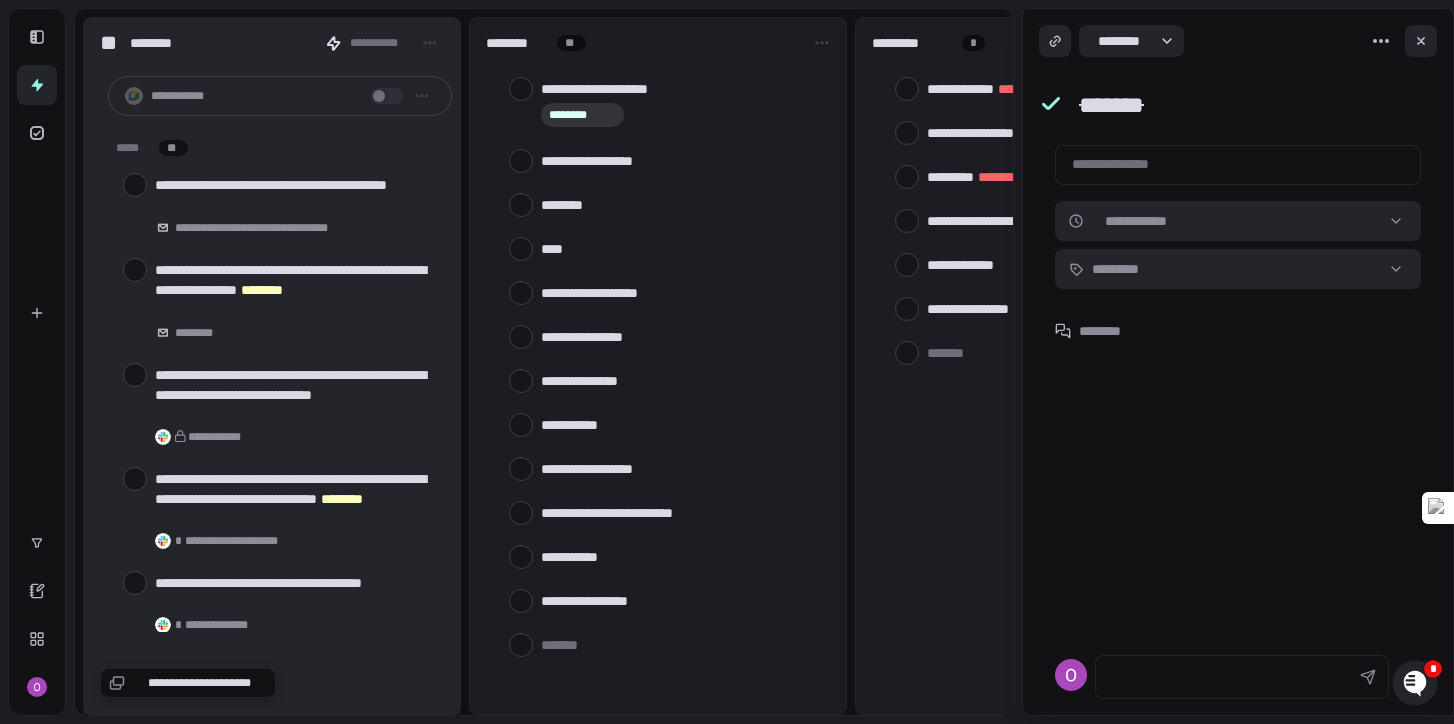 type on "*" 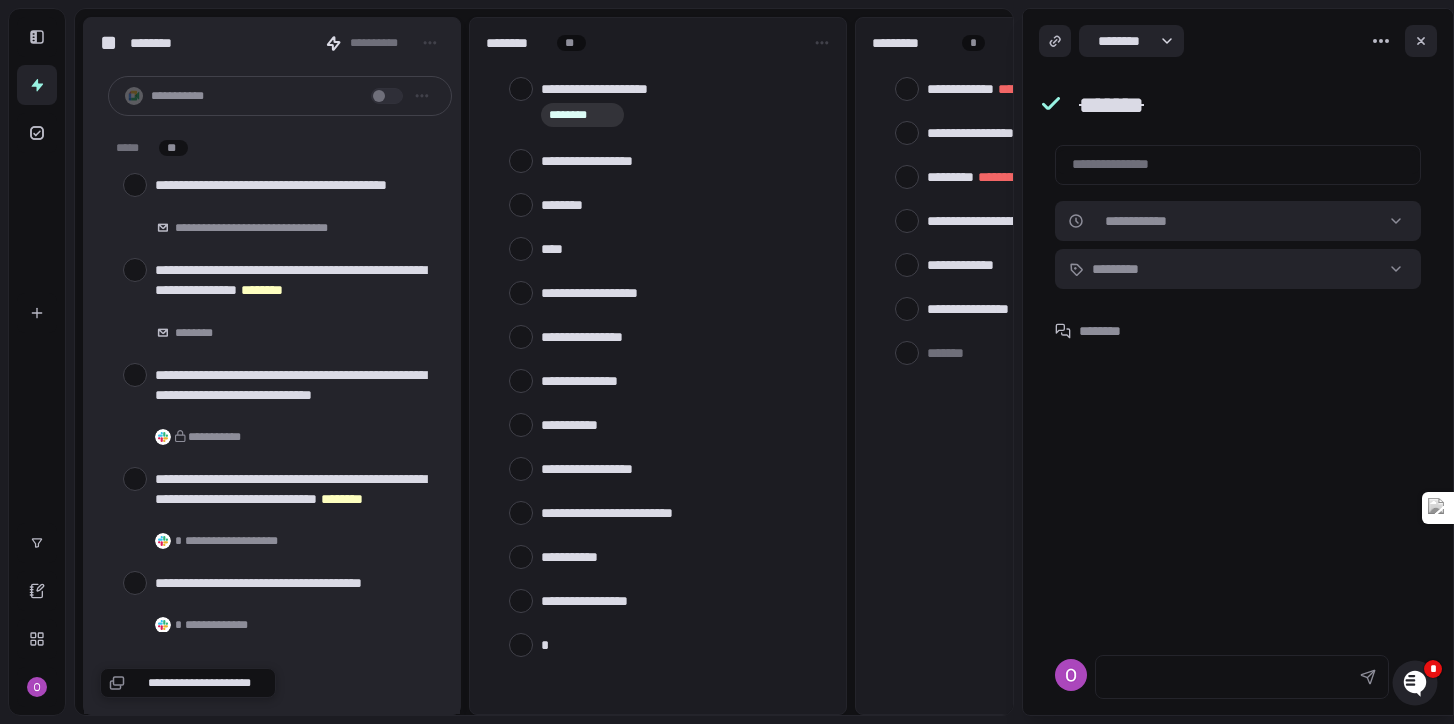 type on "**" 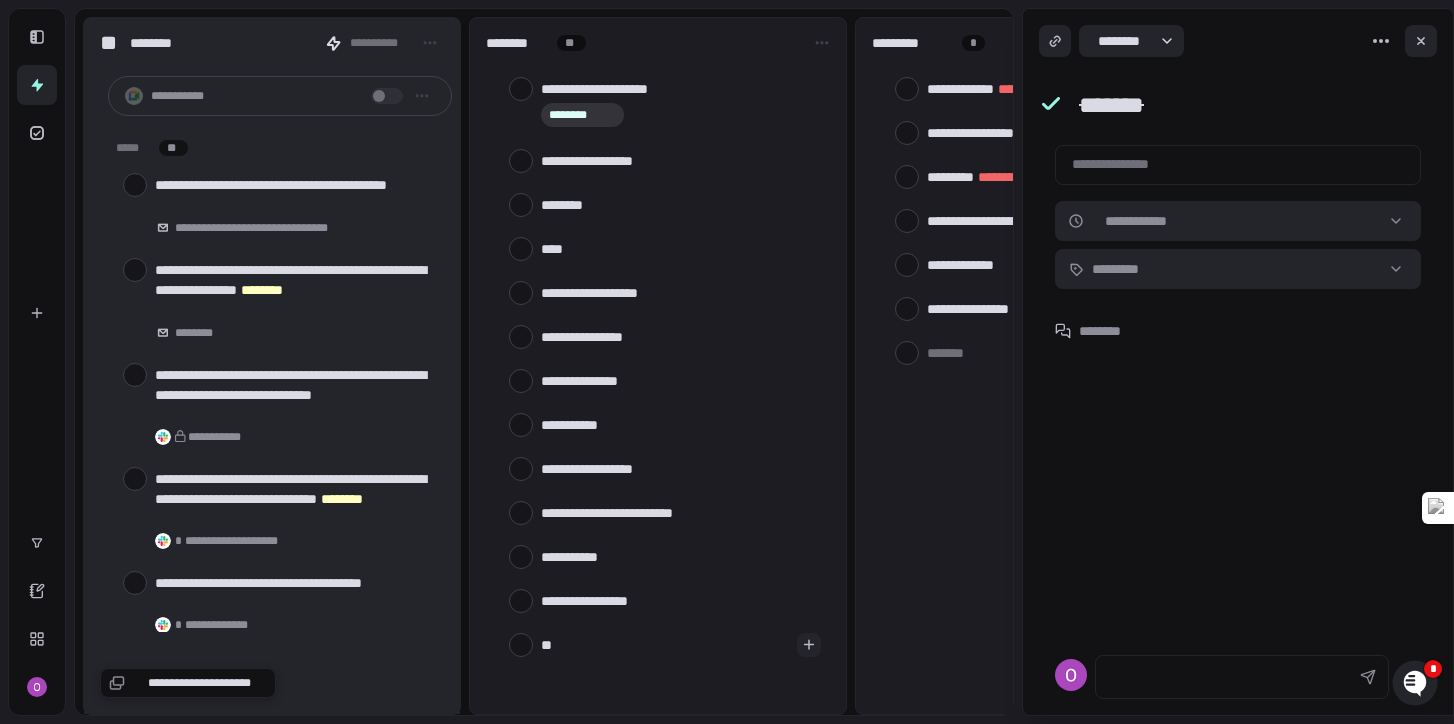 type on "***" 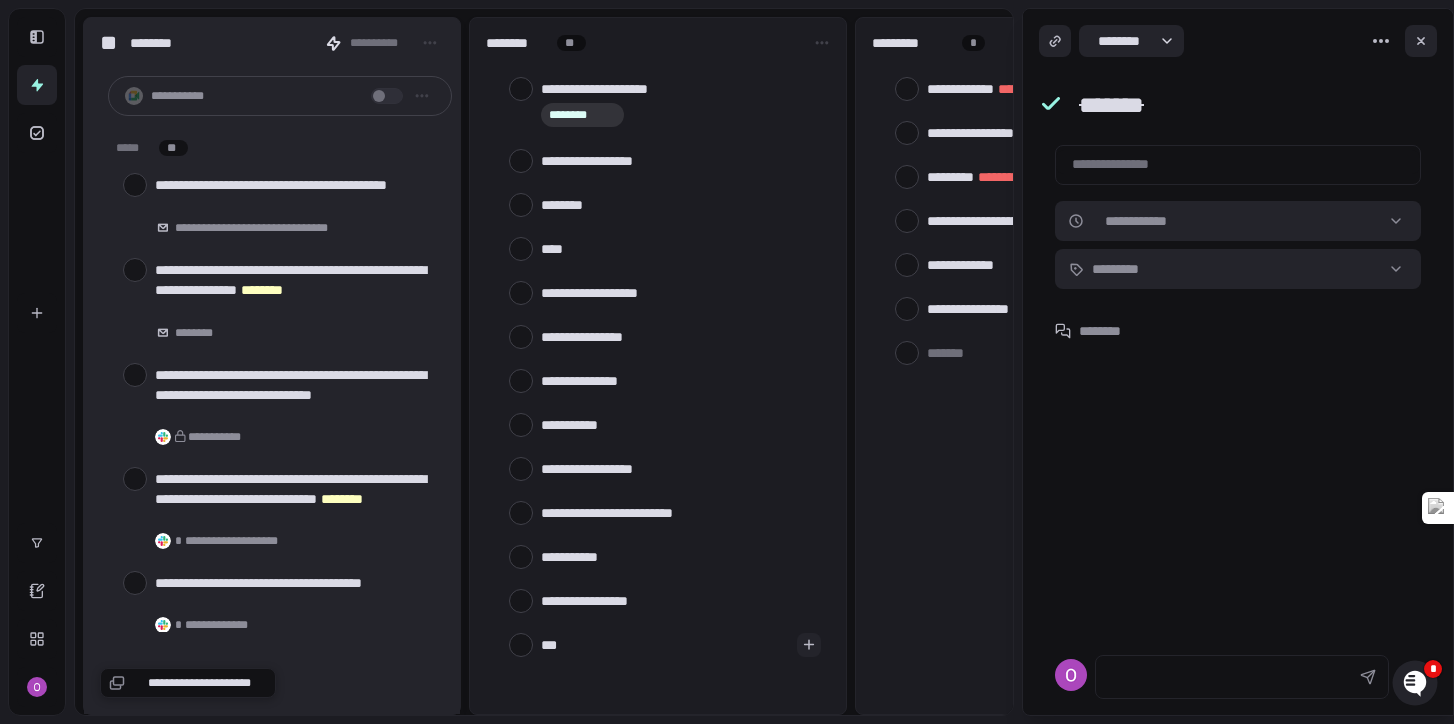 type on "***" 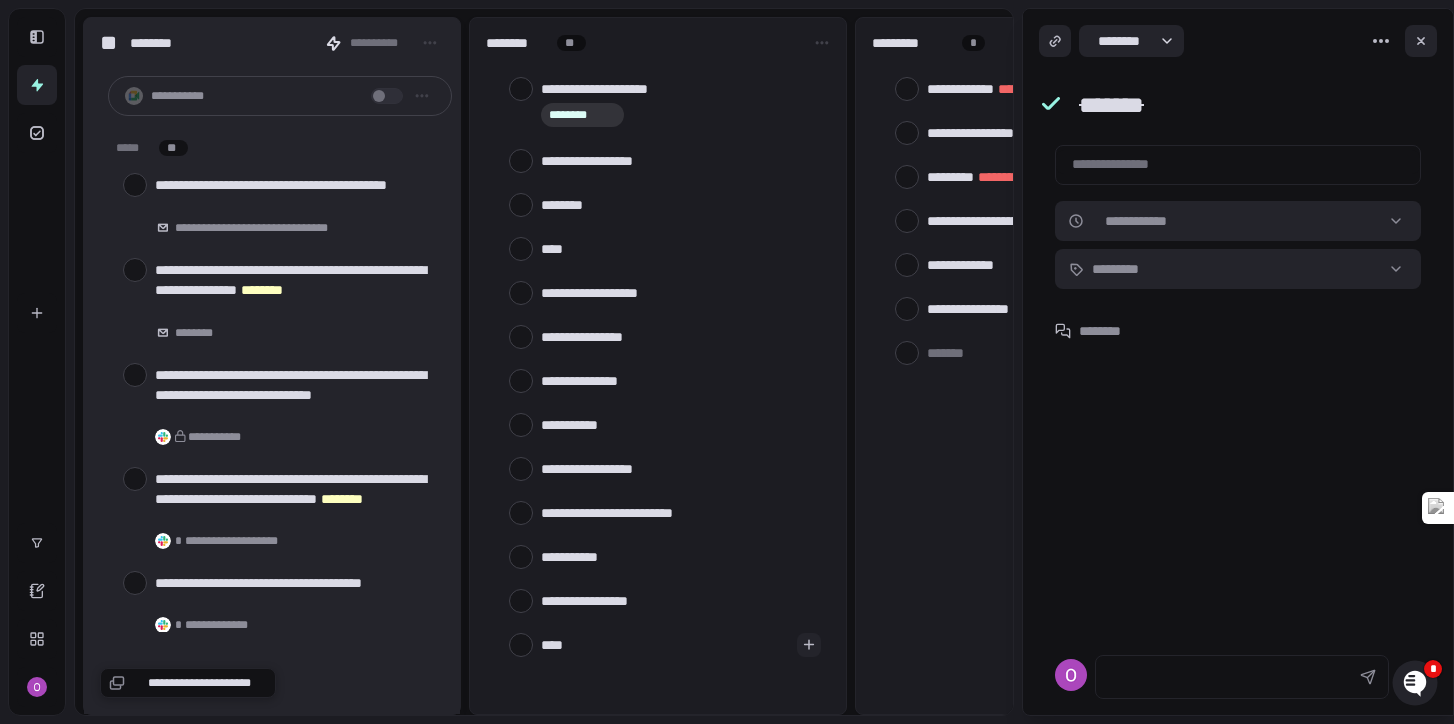 type on "*****" 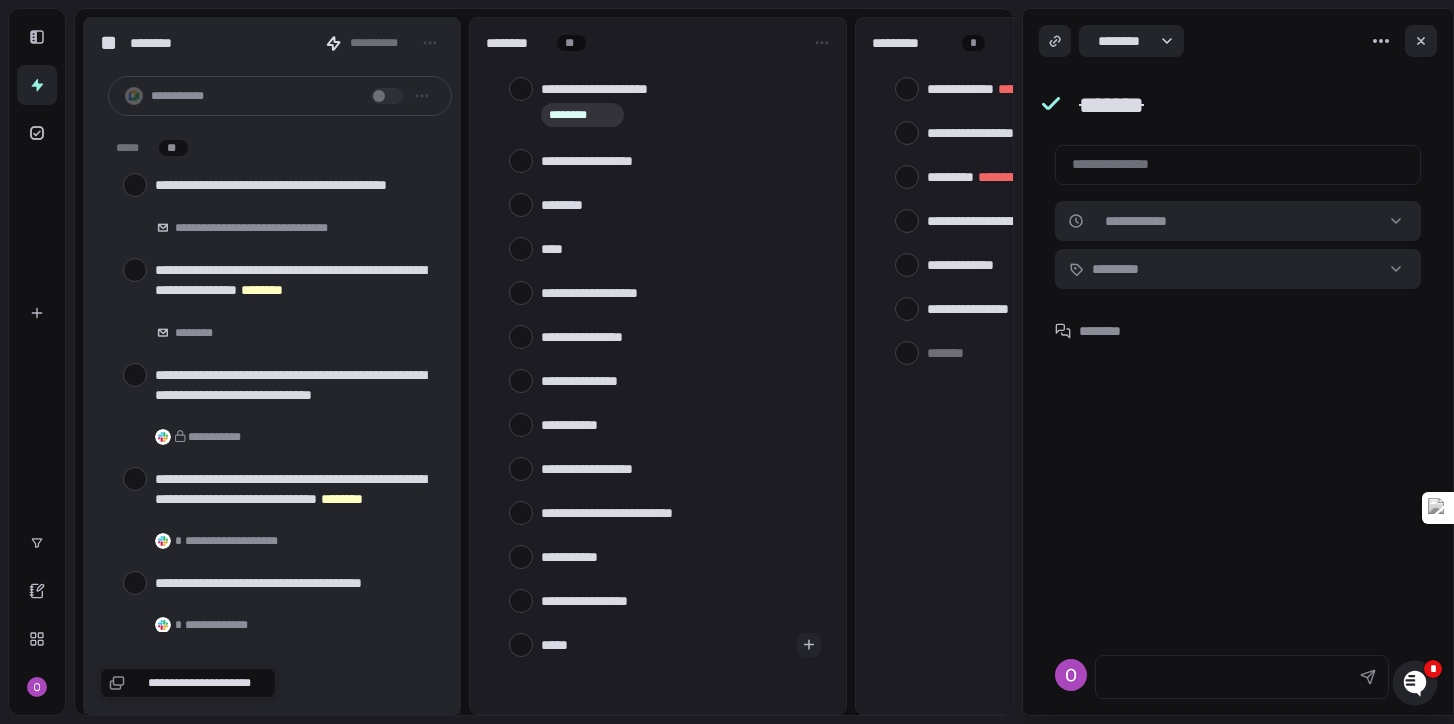 type on "******" 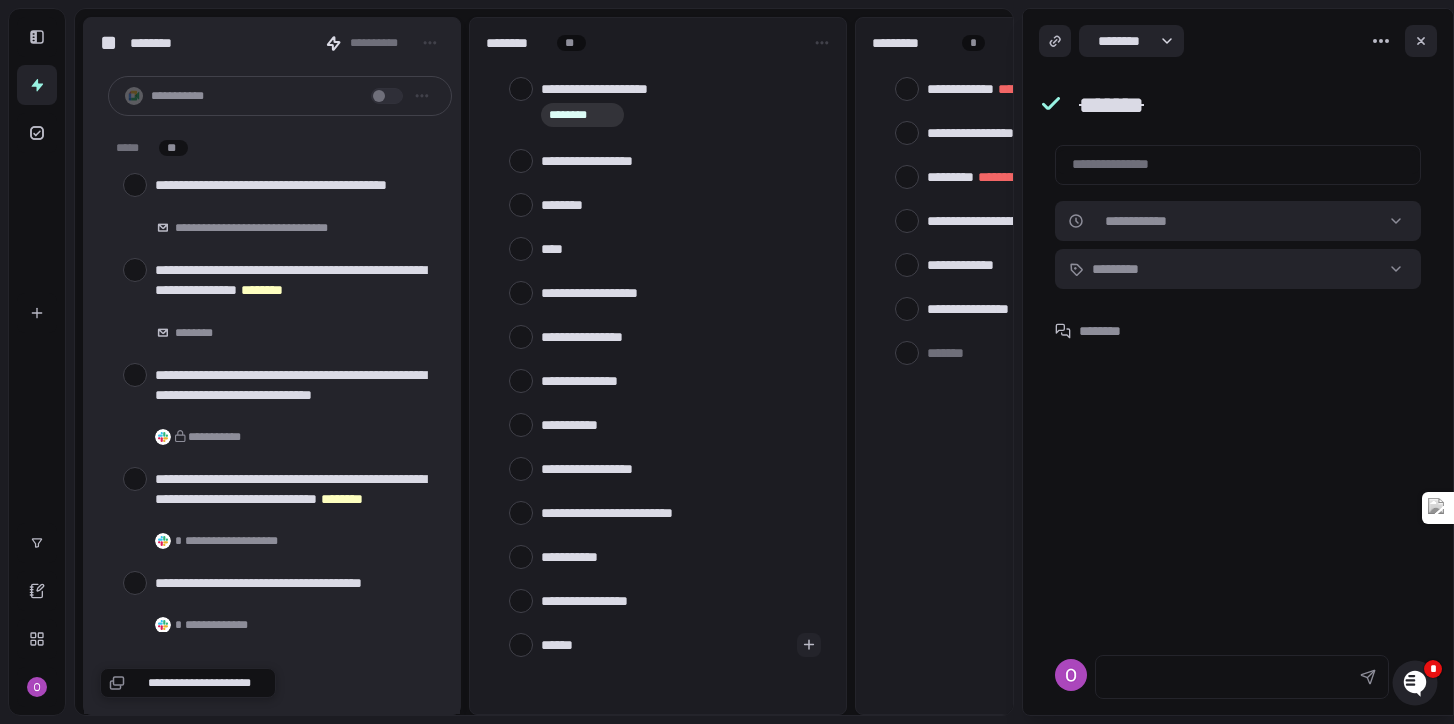 type on "******" 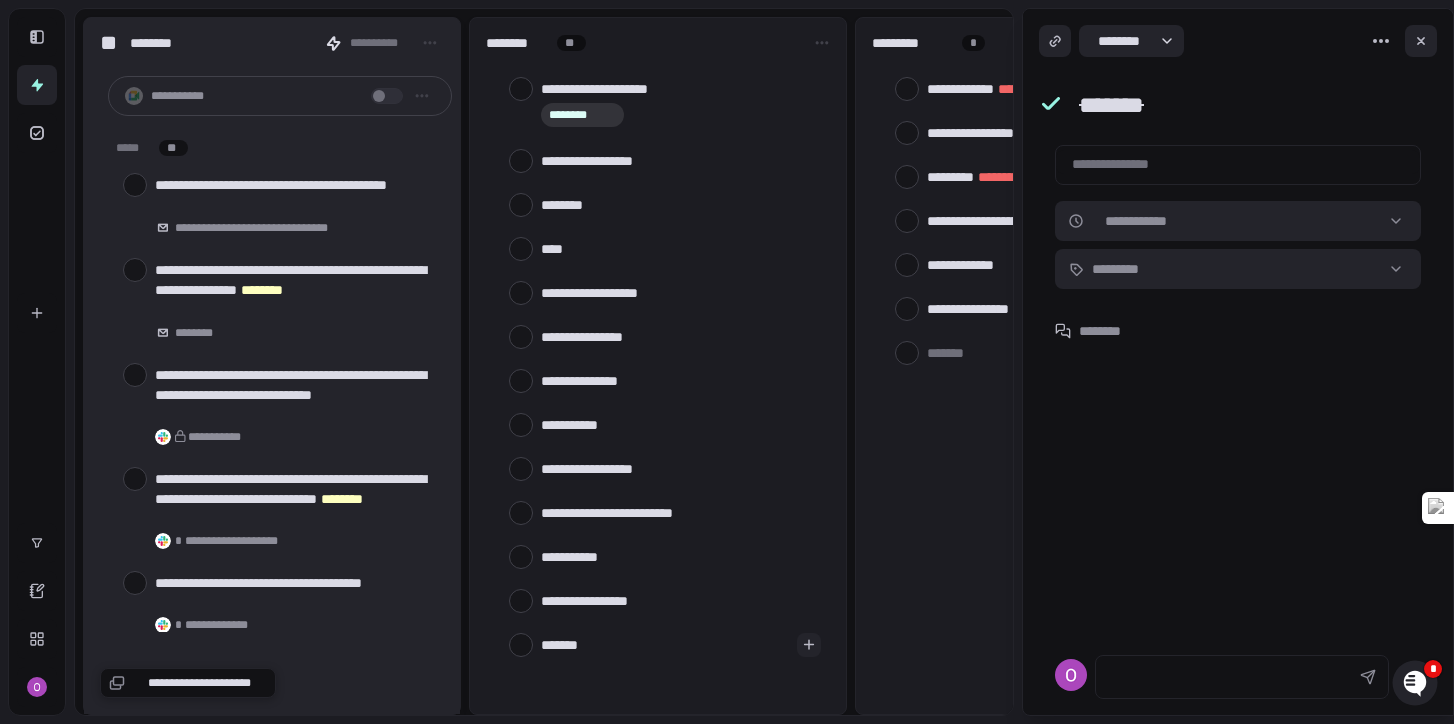 type on "********" 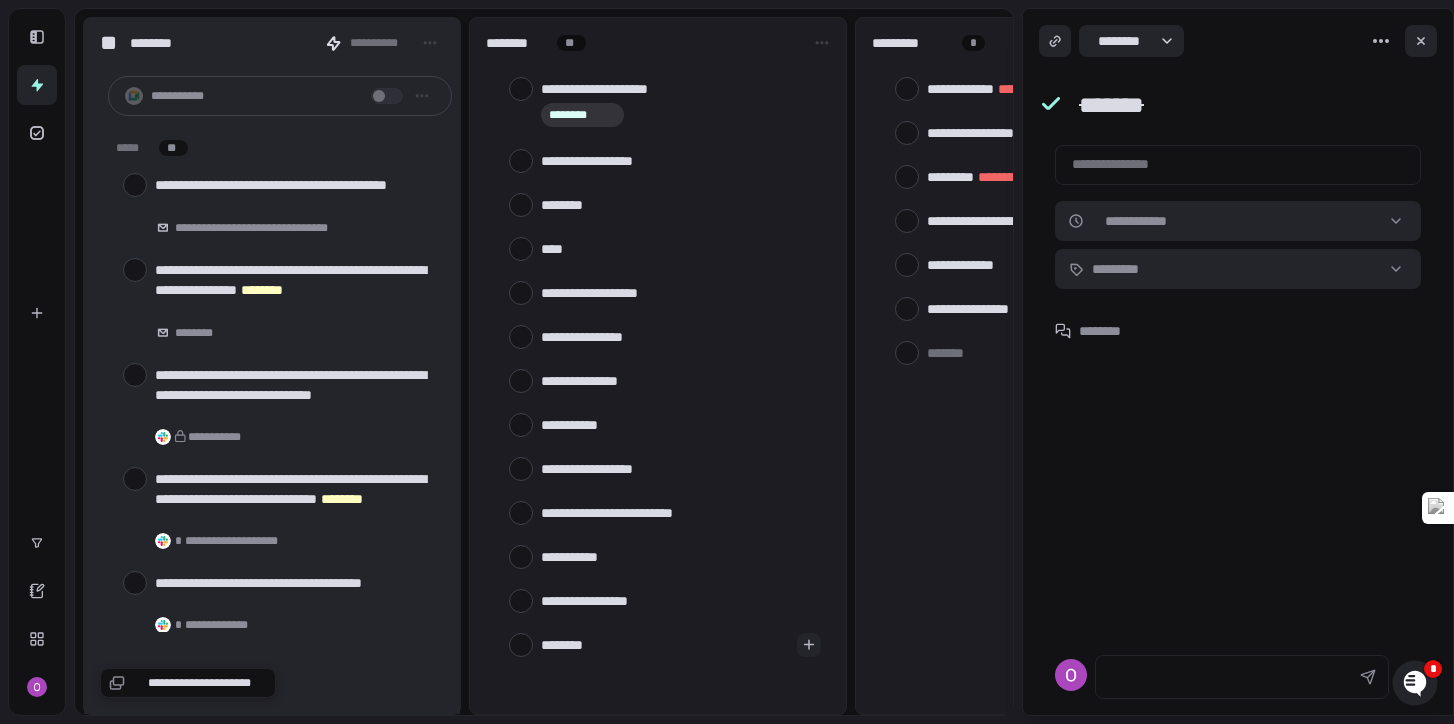 type on "*********" 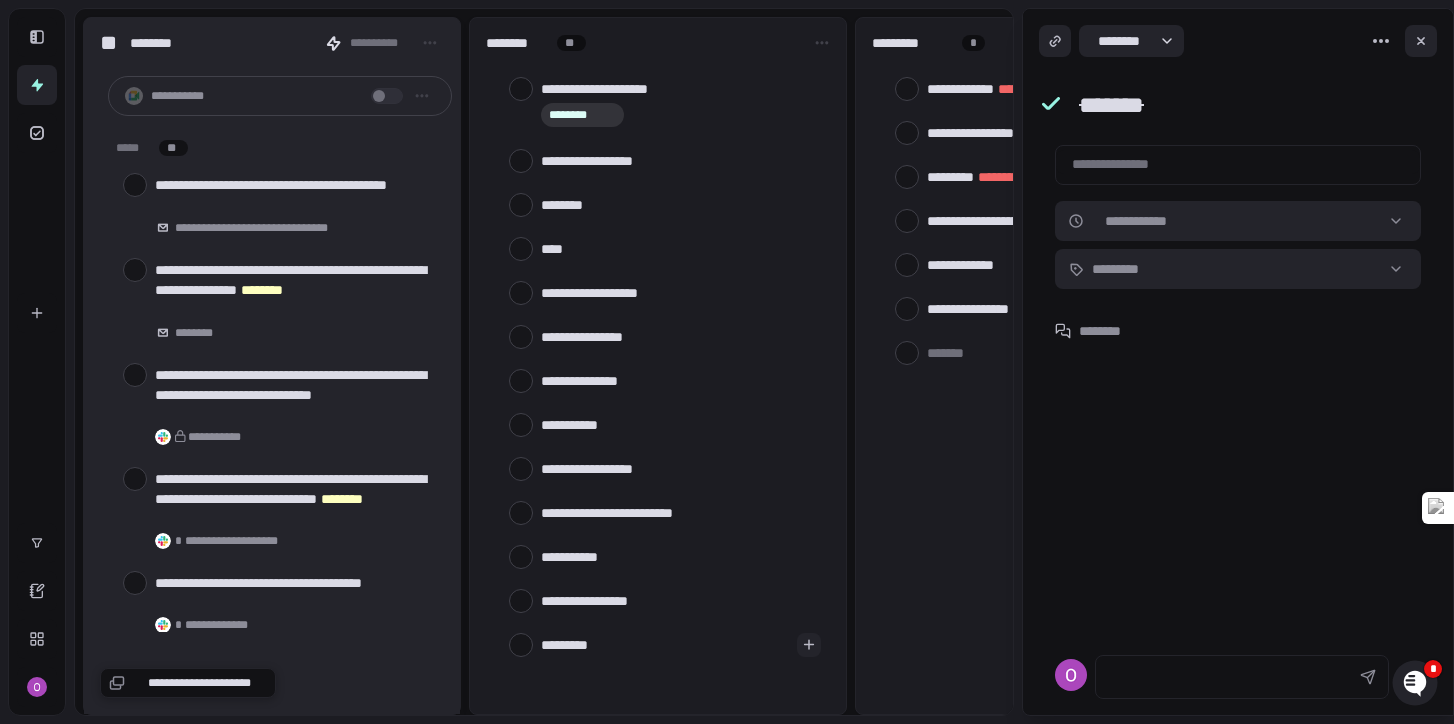type on "**********" 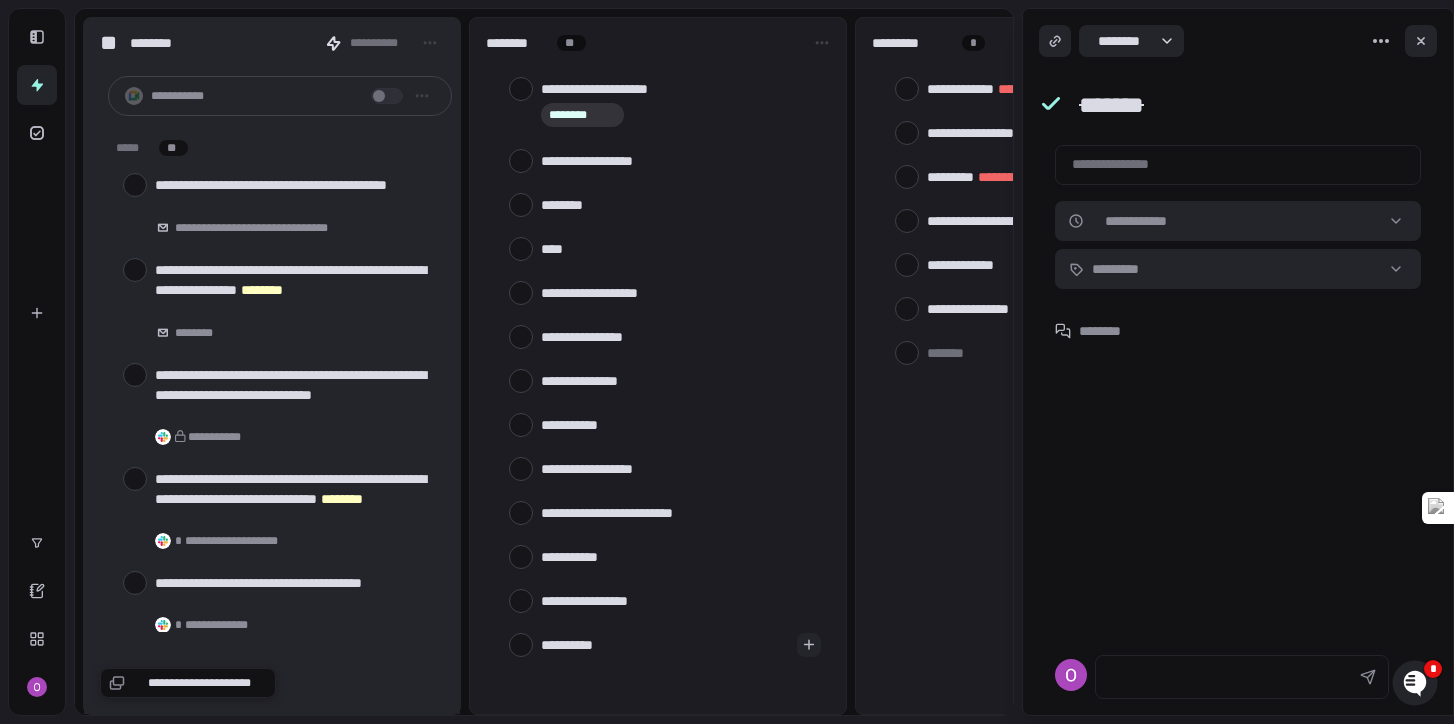 type on "*" 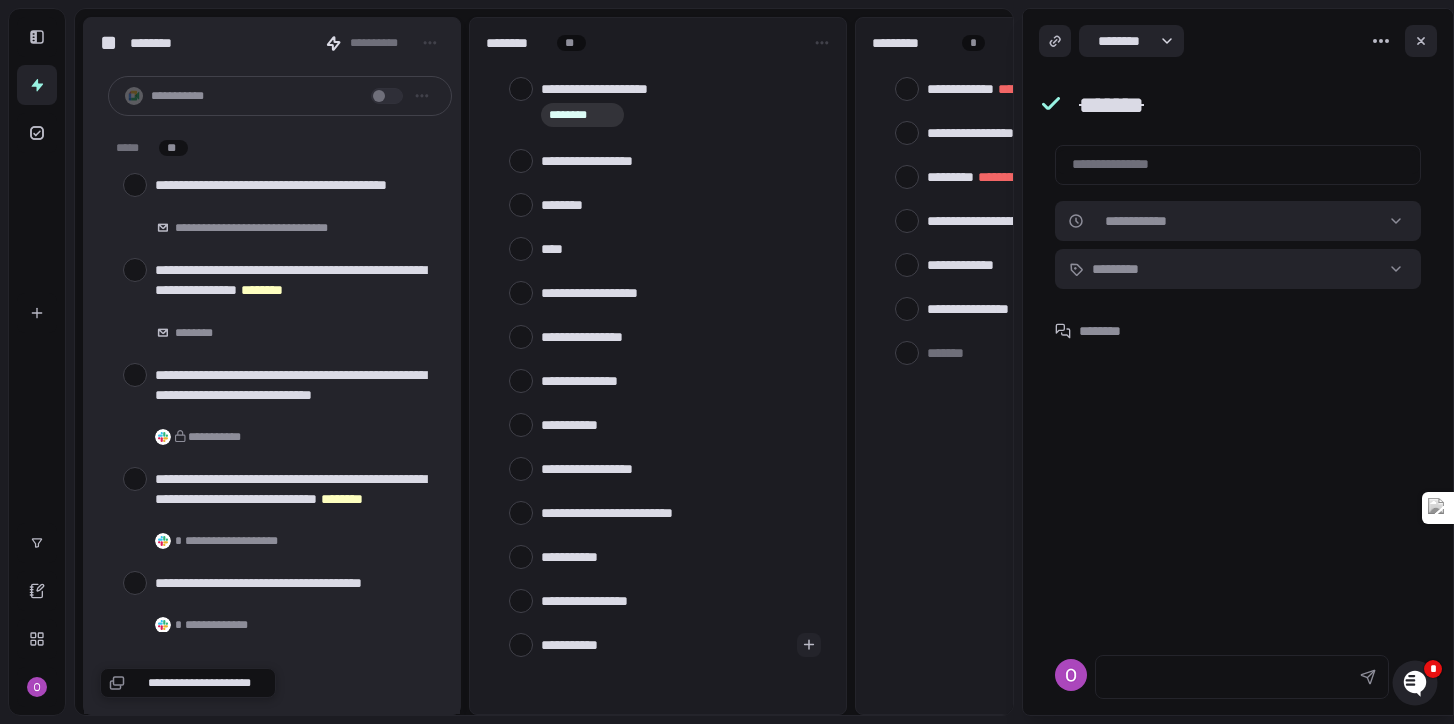 type on "**********" 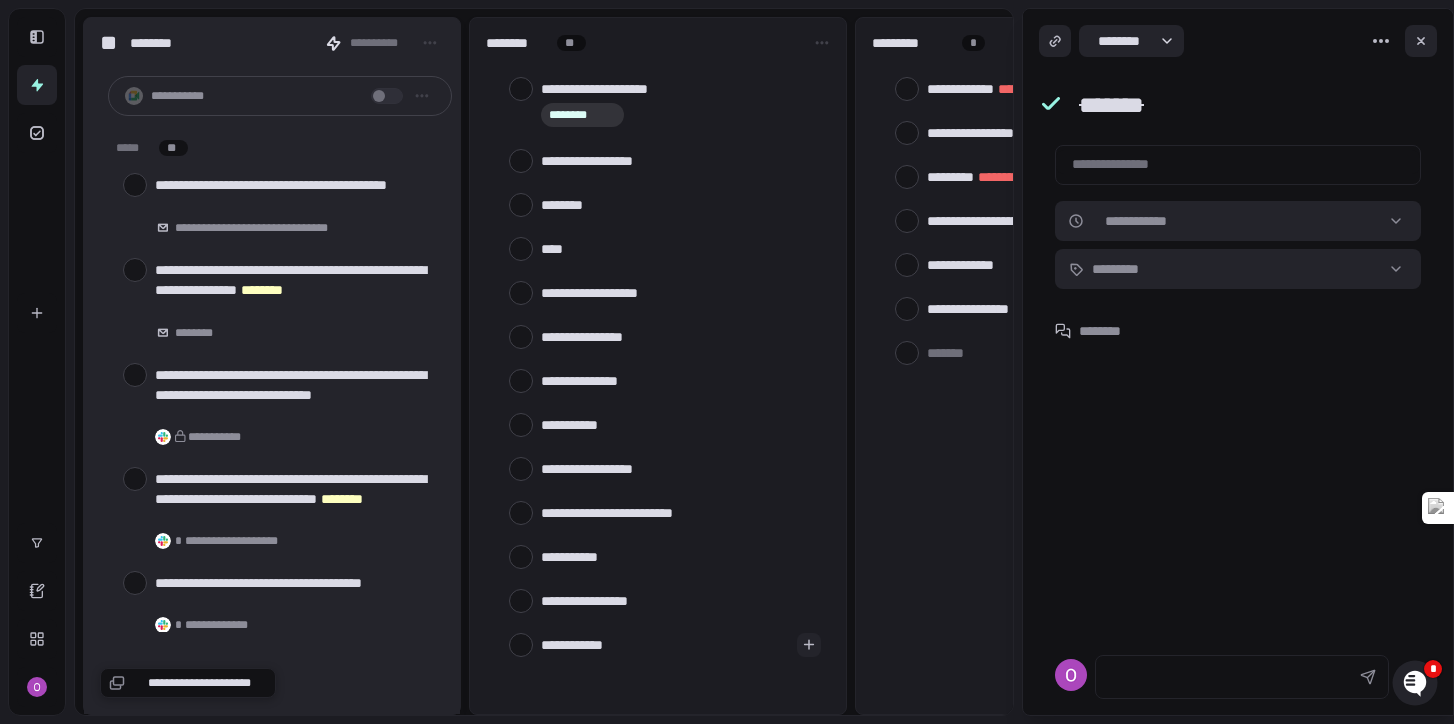 type on "**********" 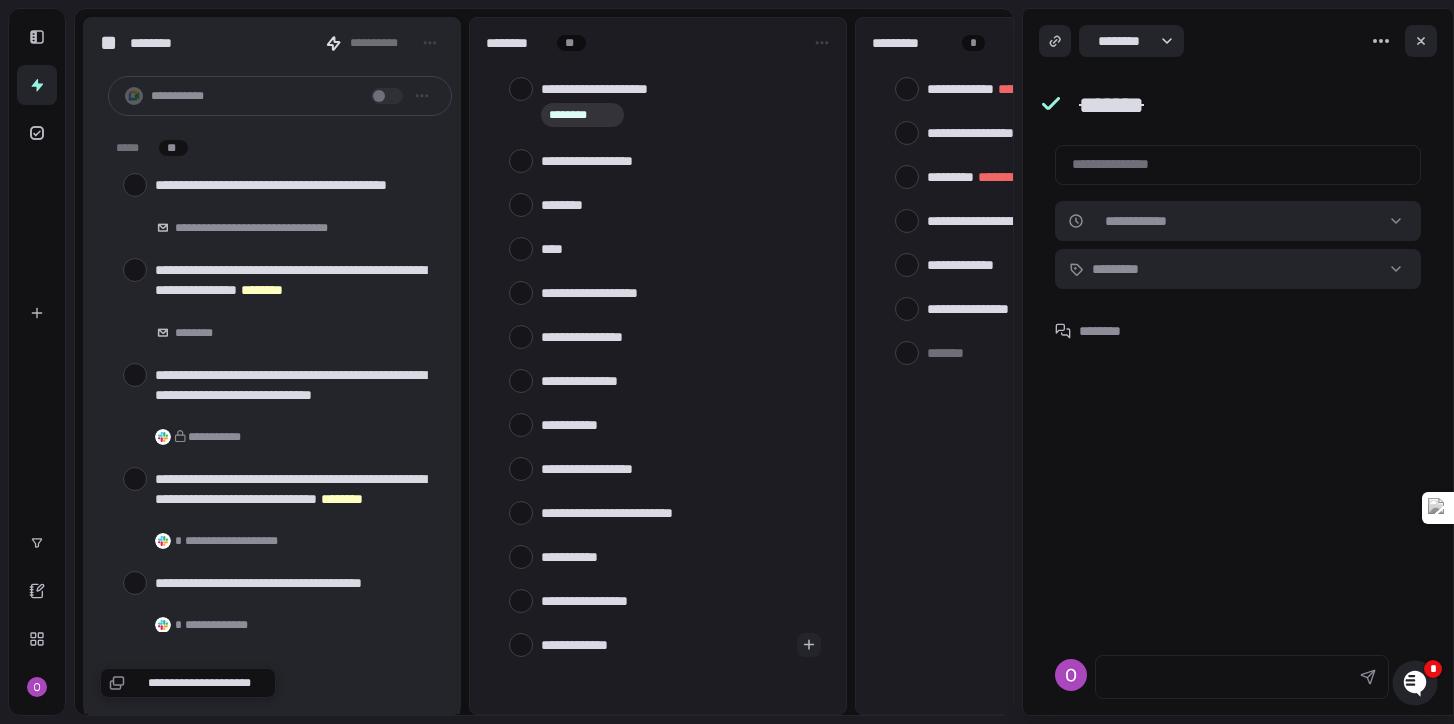 type on "**********" 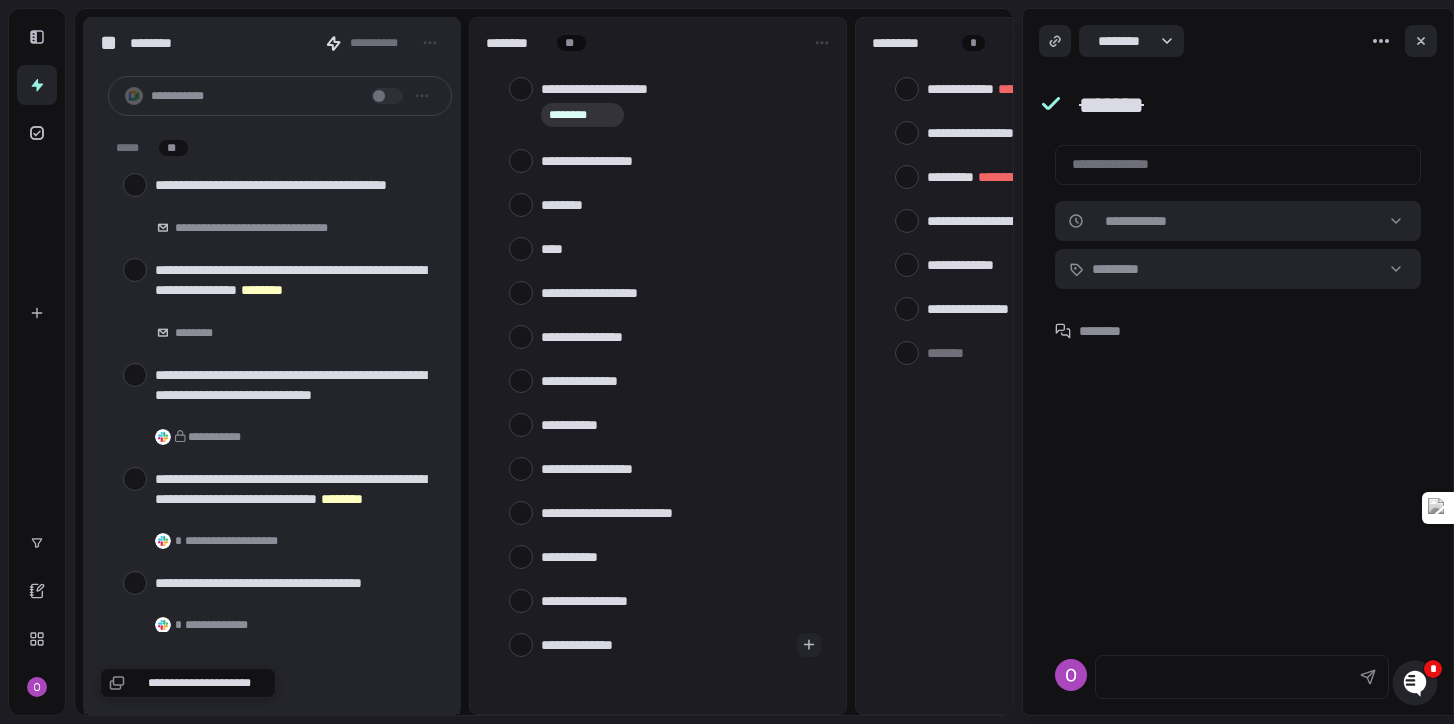 type on "**********" 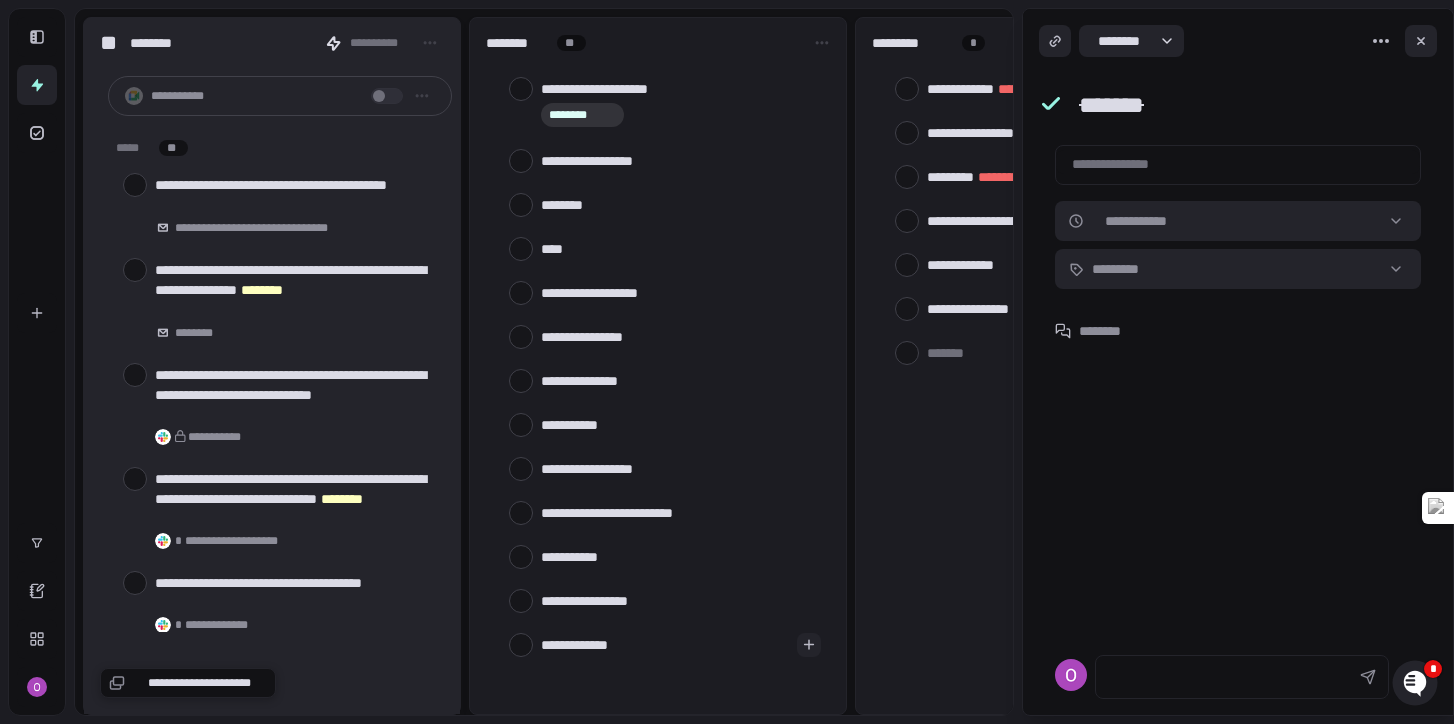 type on "**********" 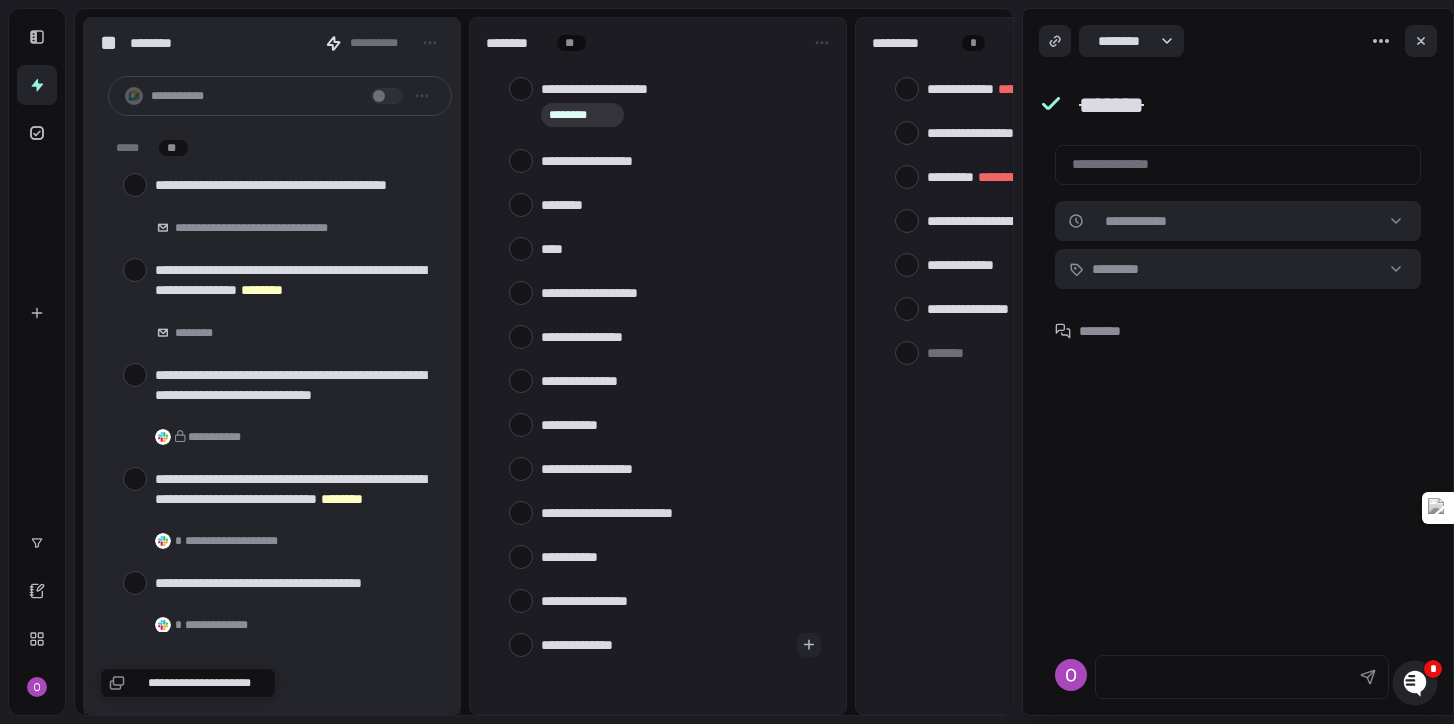 type on "**********" 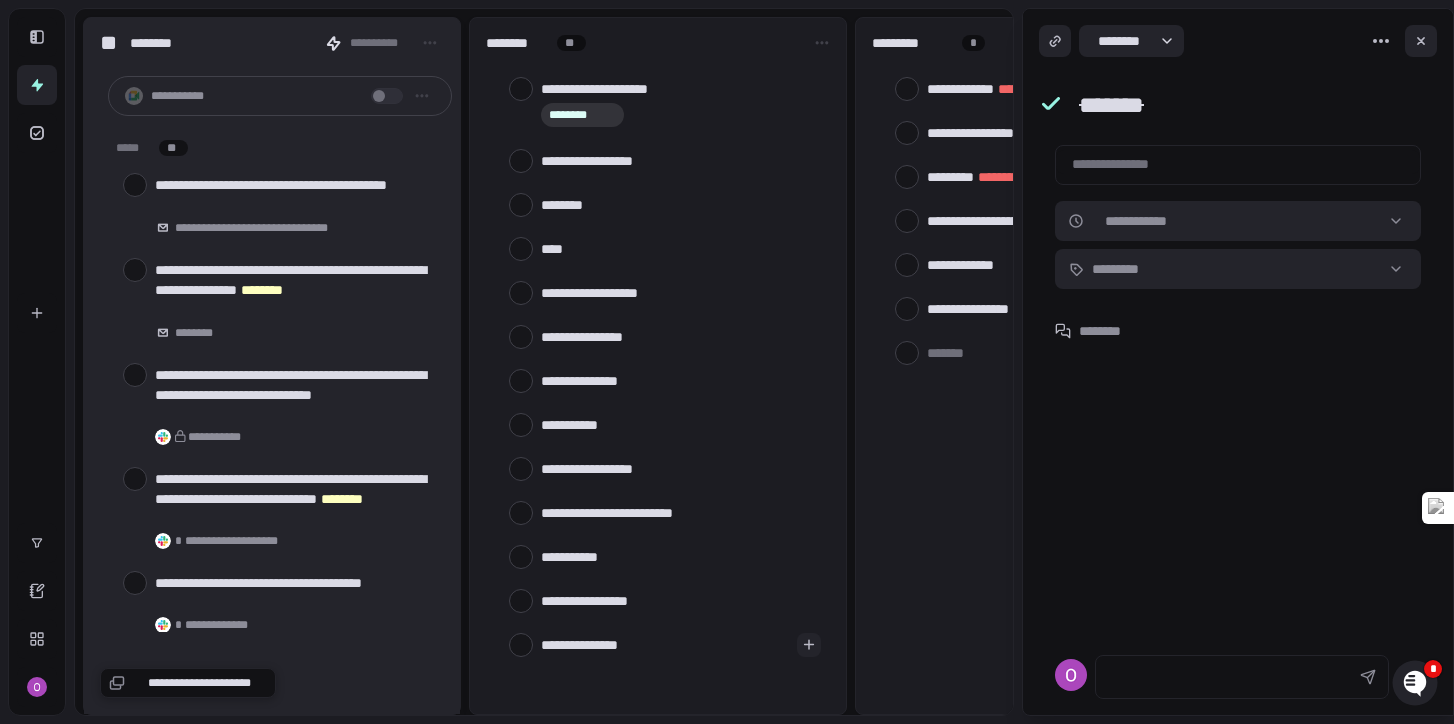 type on "*" 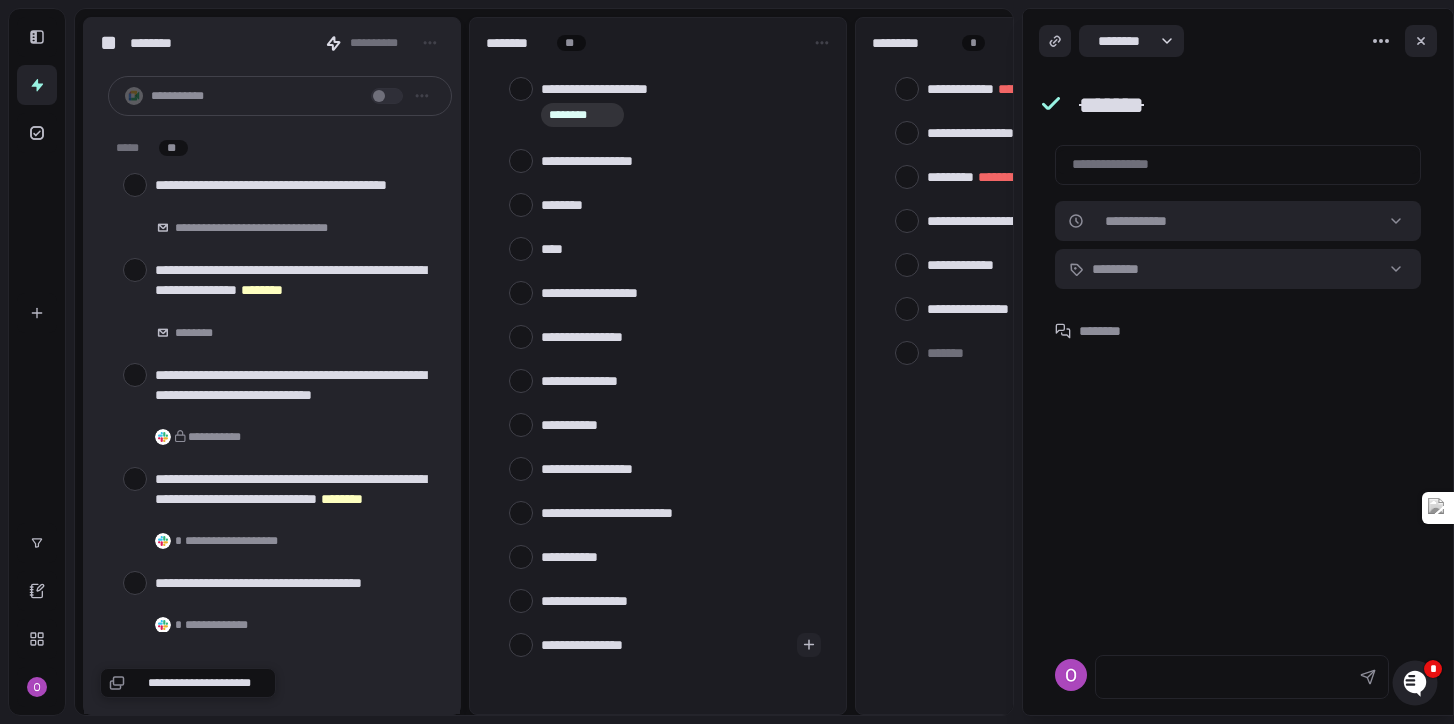 type on "**********" 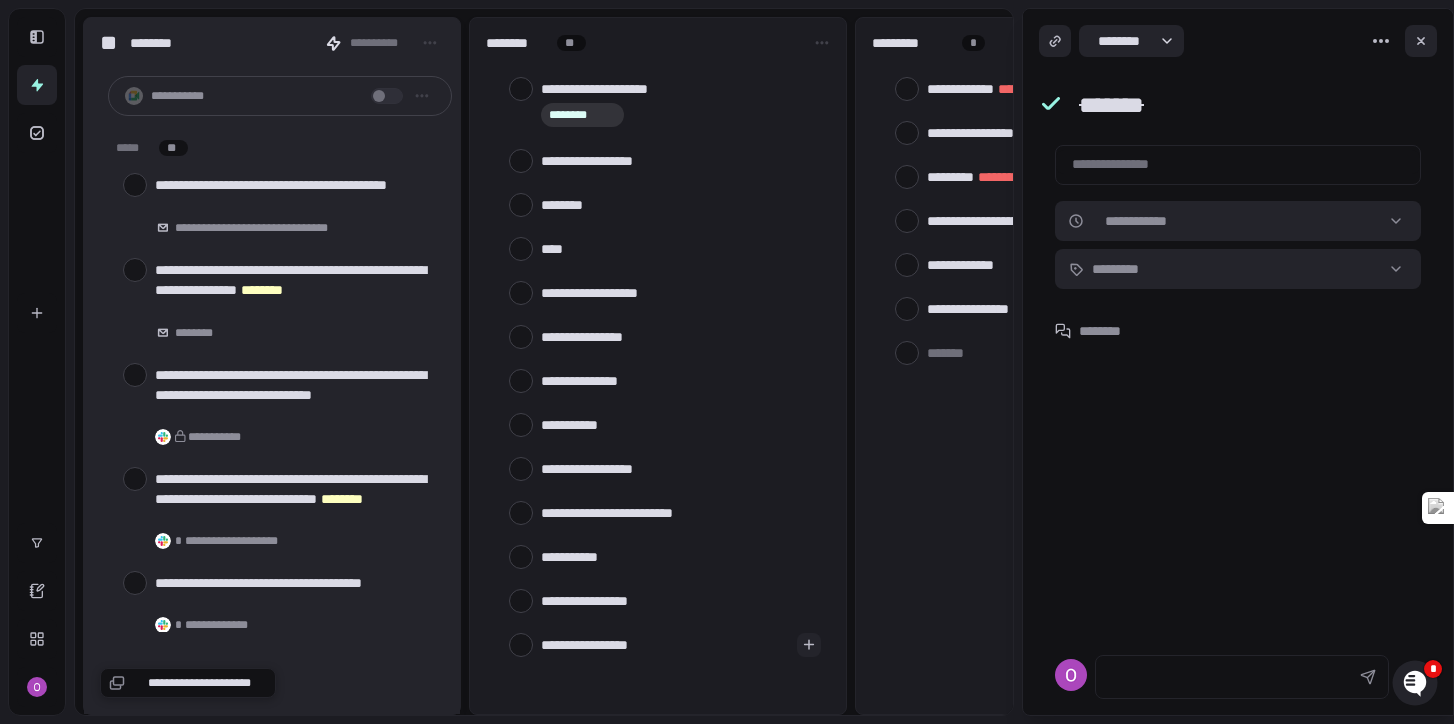 type on "**********" 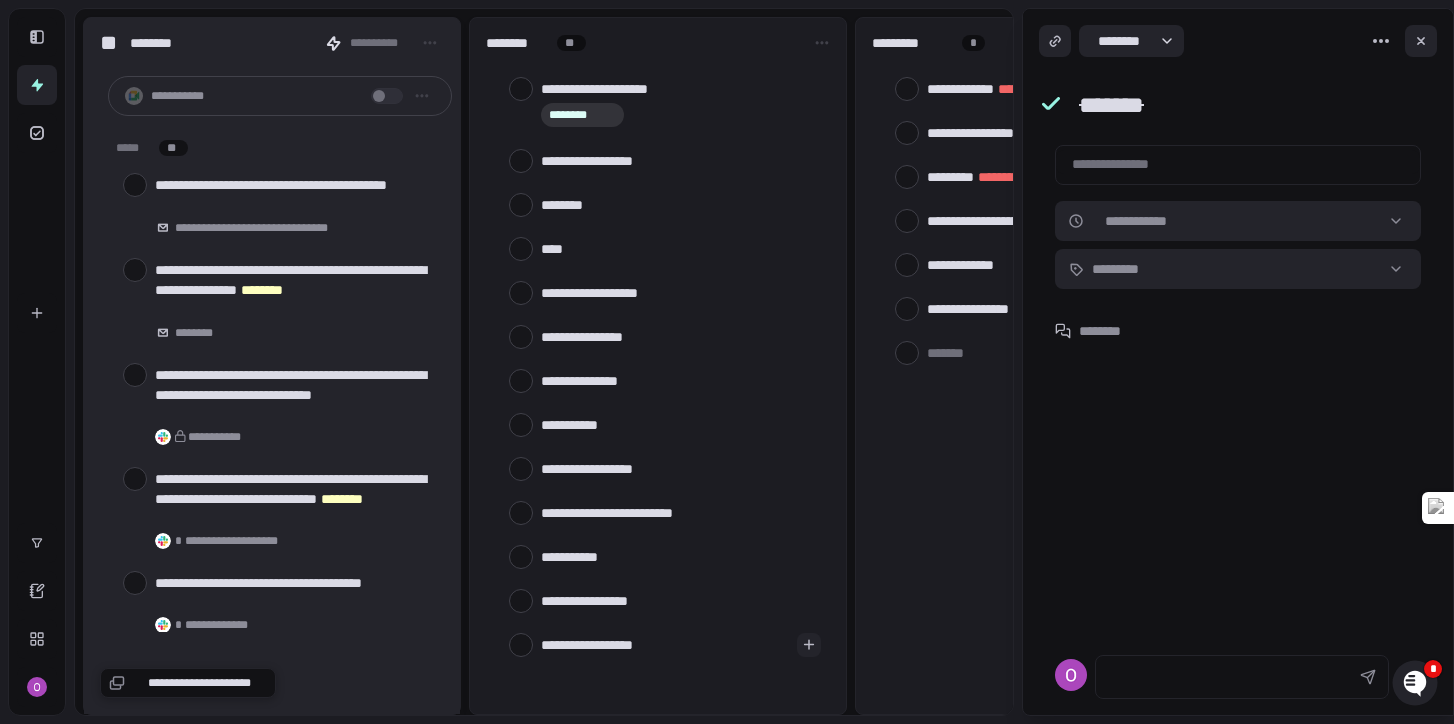 type on "**********" 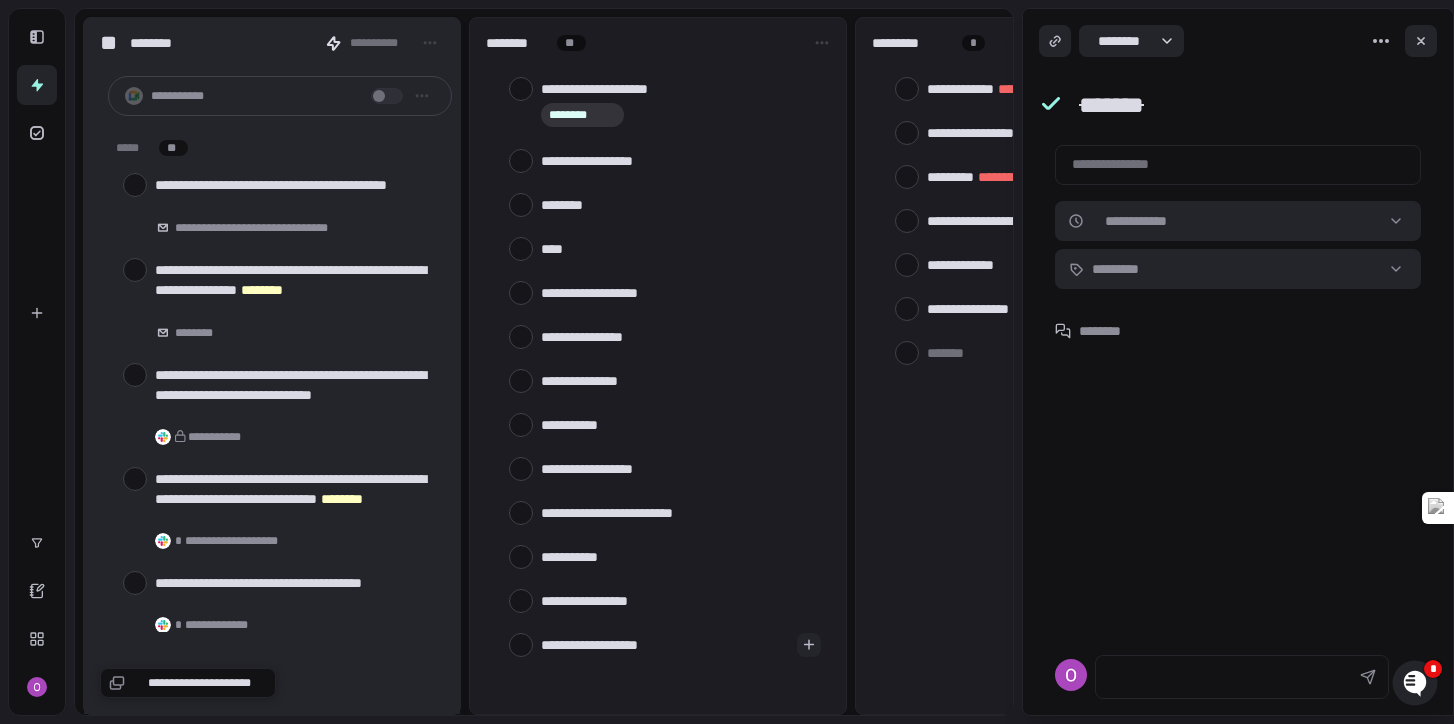 type on "**********" 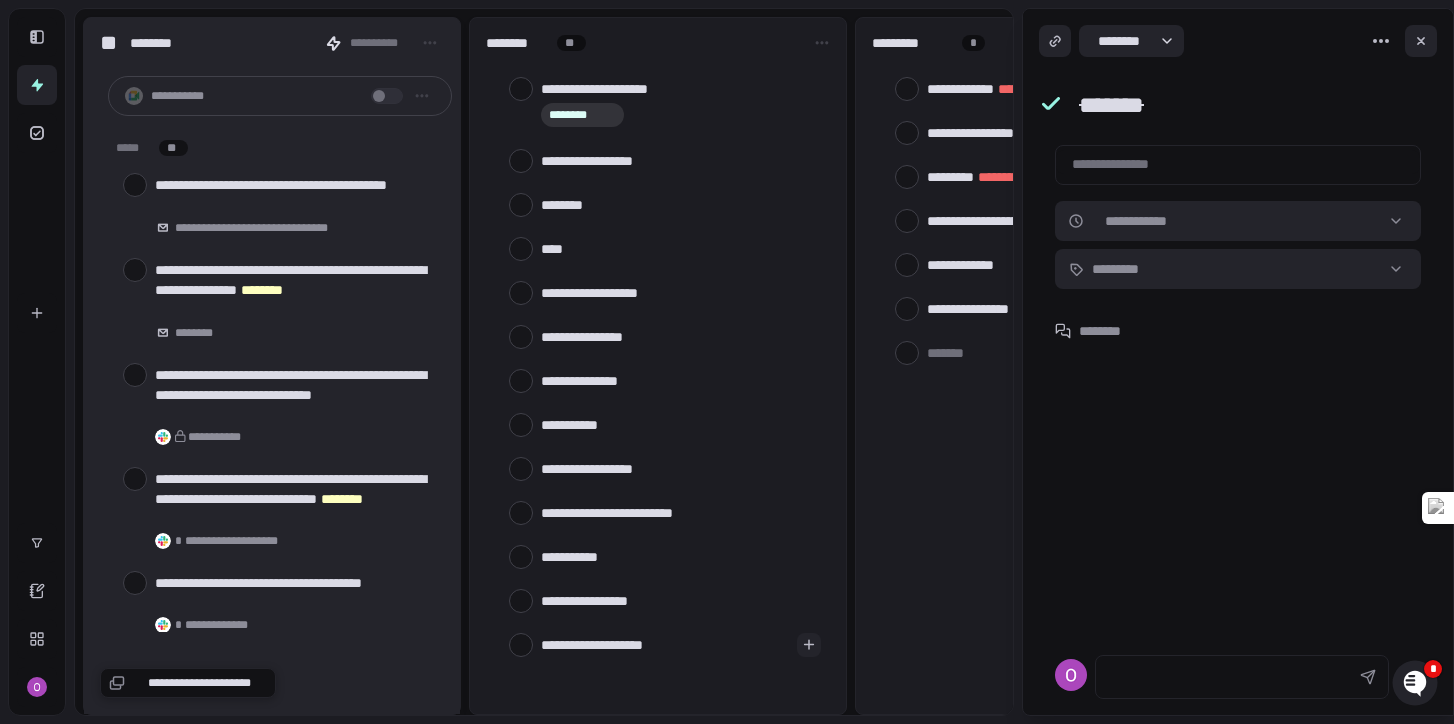 type on "**********" 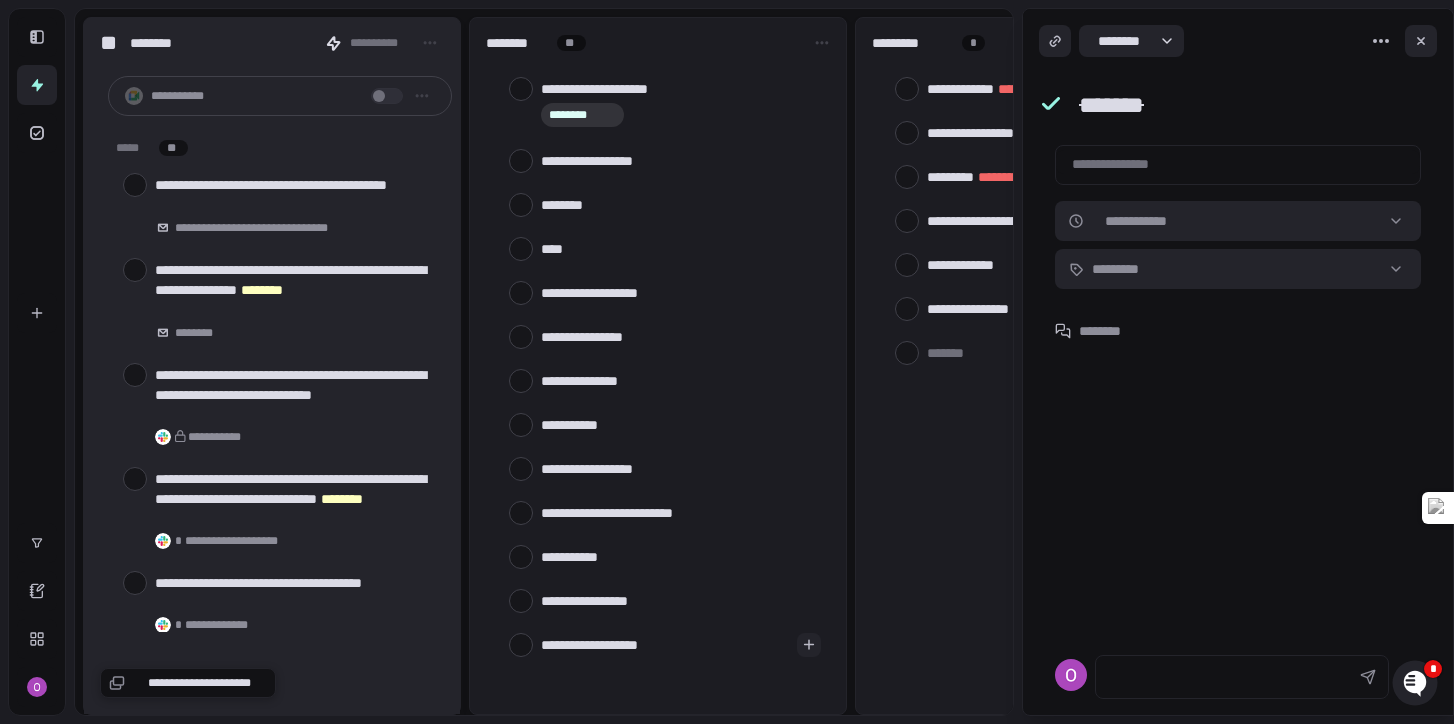 type on "**********" 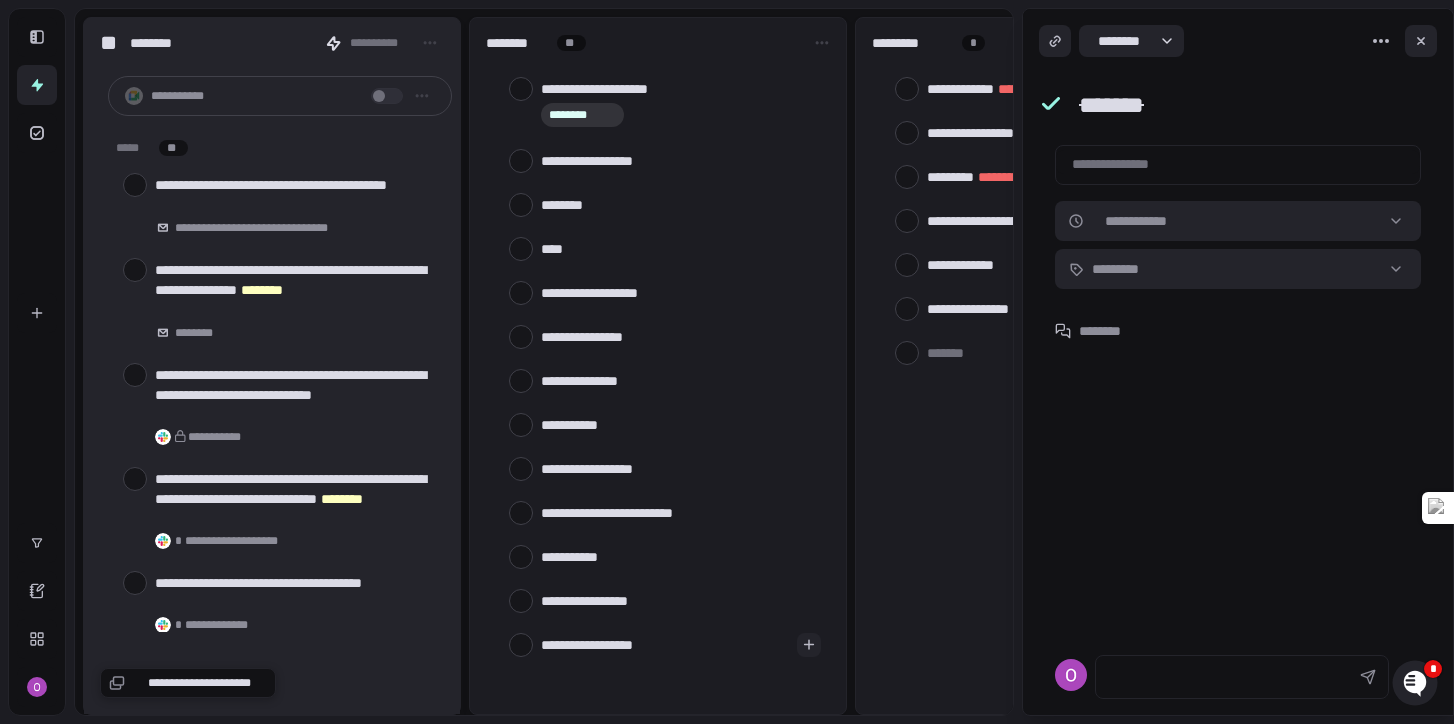 type on "**********" 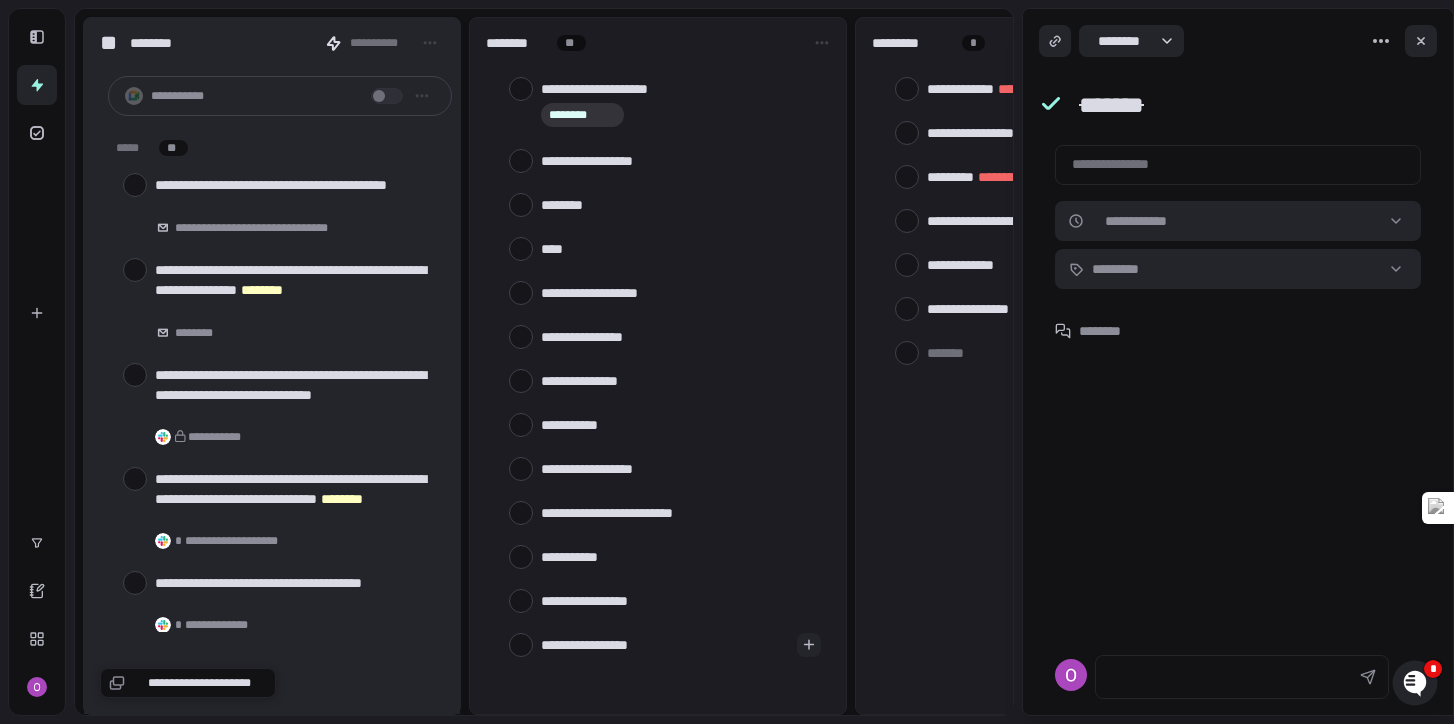 type on "**********" 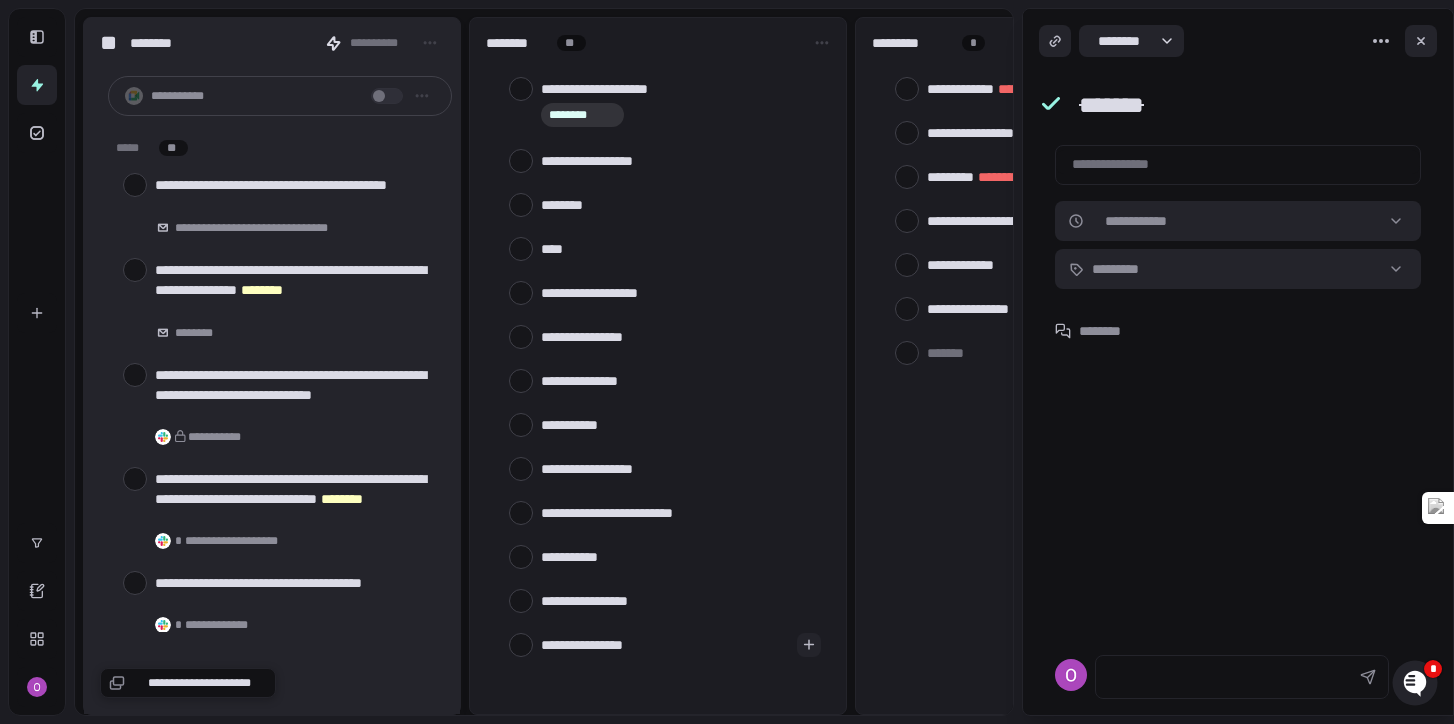 type on "**********" 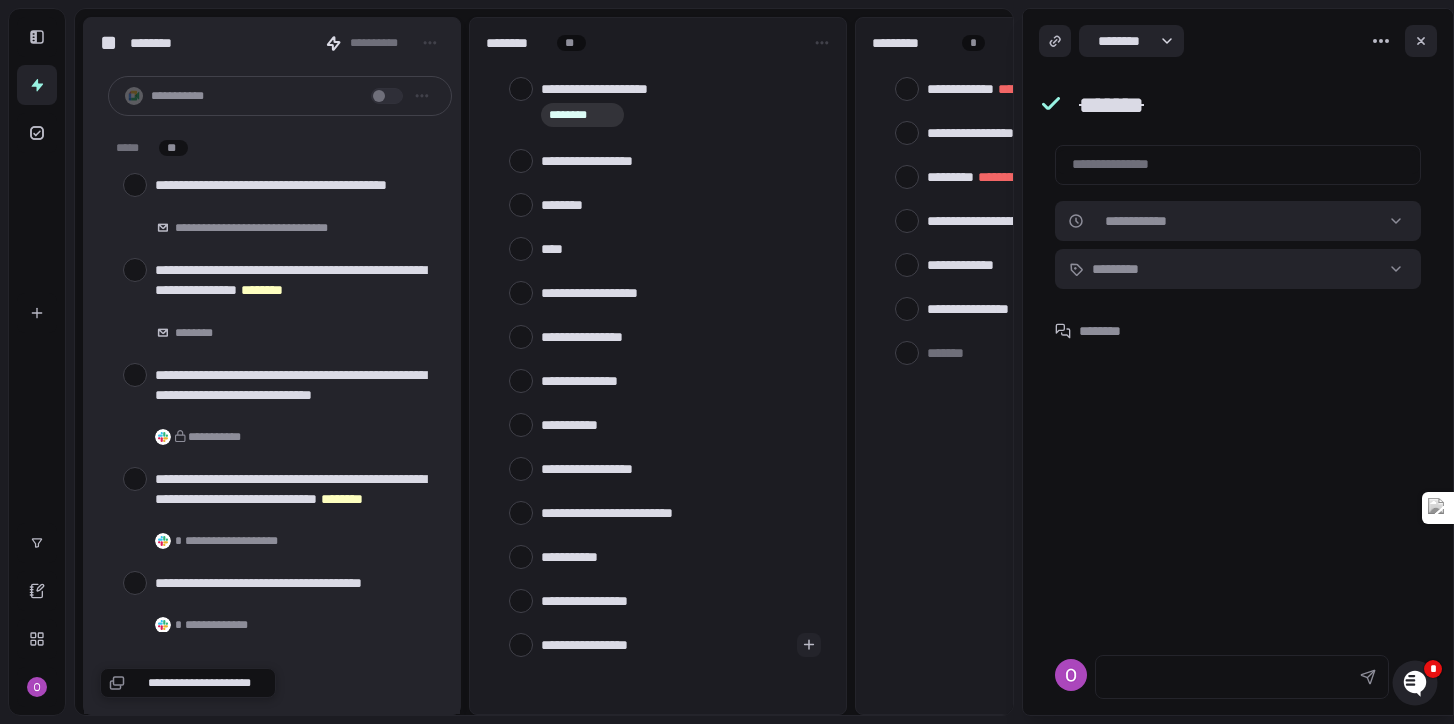 type on "**********" 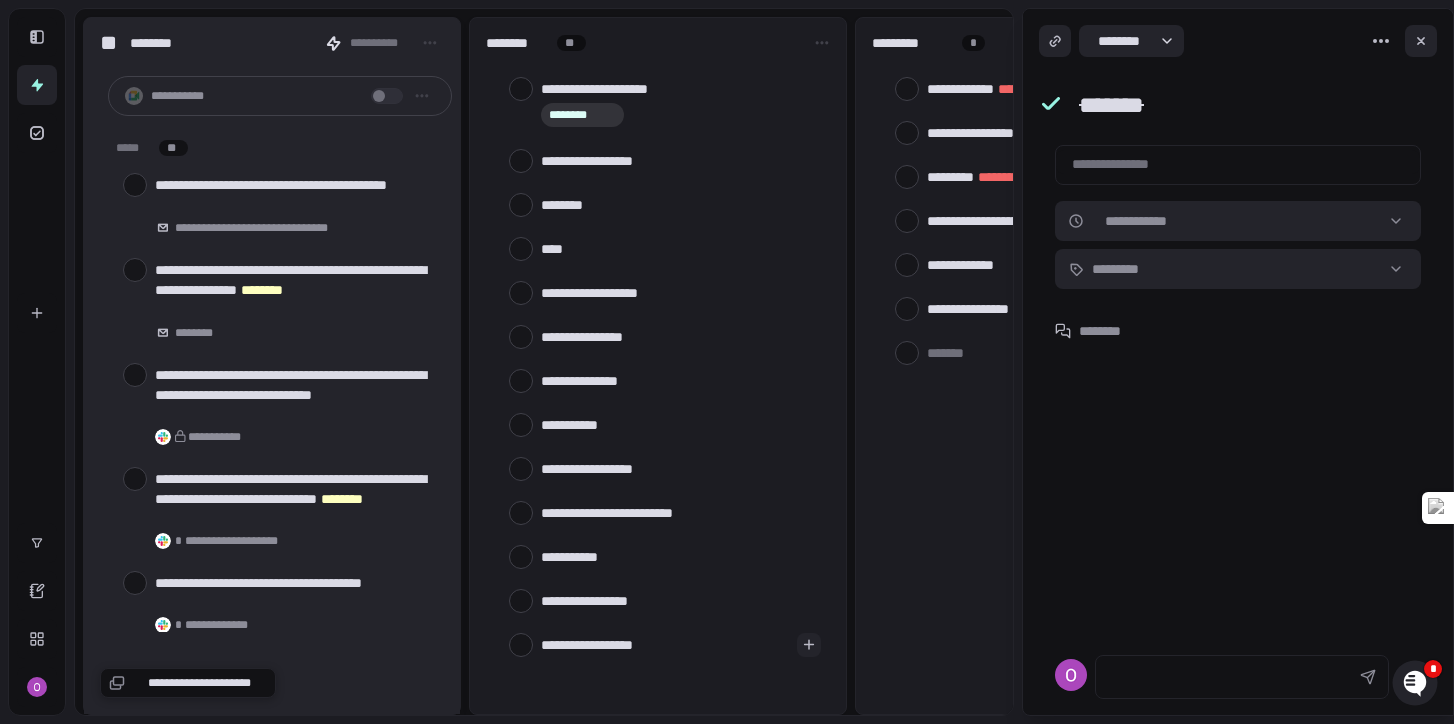 type on "**********" 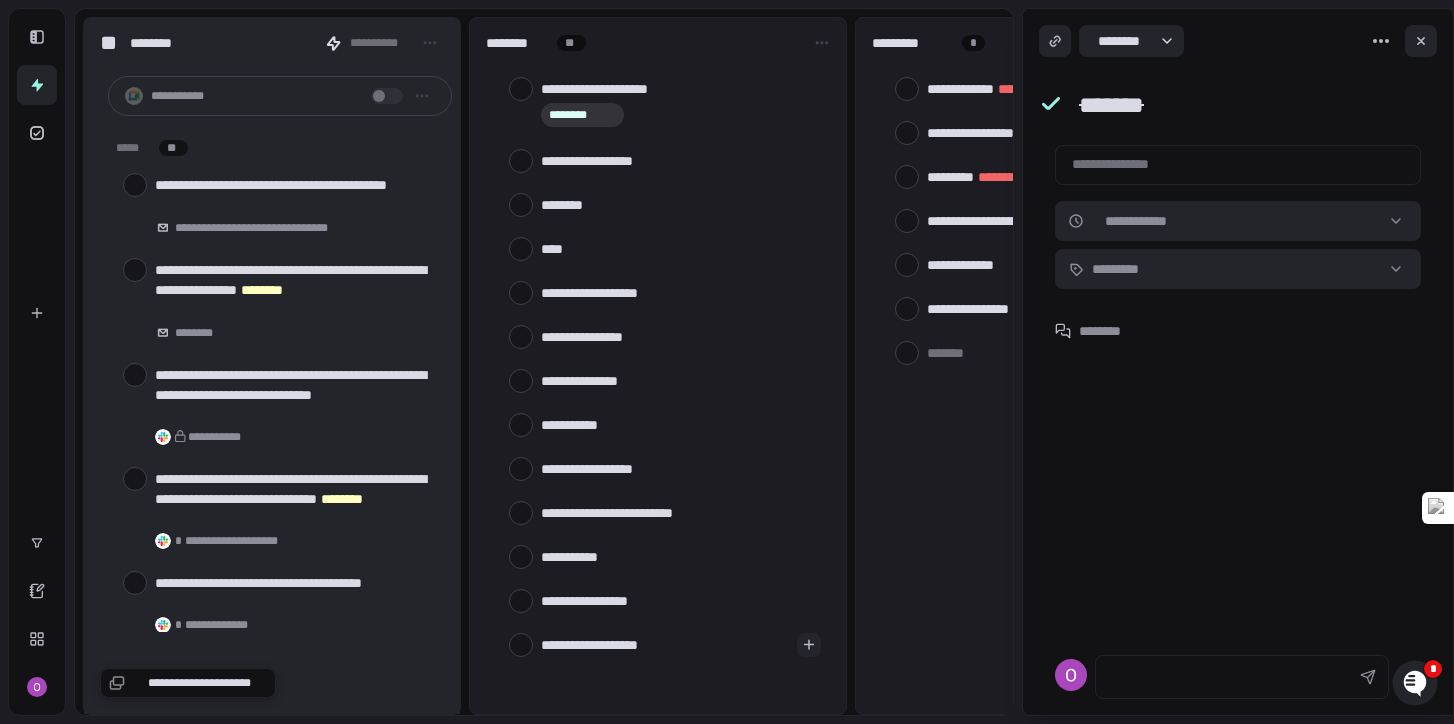 type on "**********" 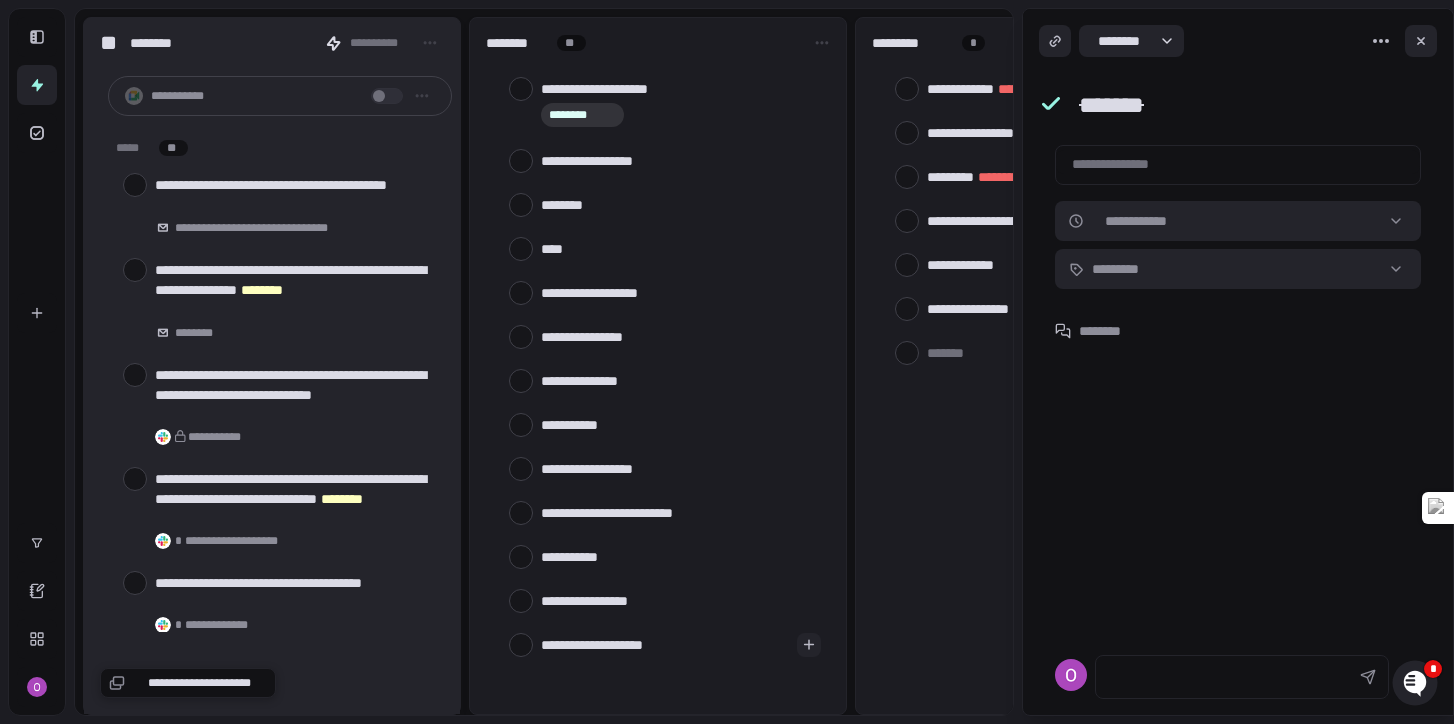 type on "**********" 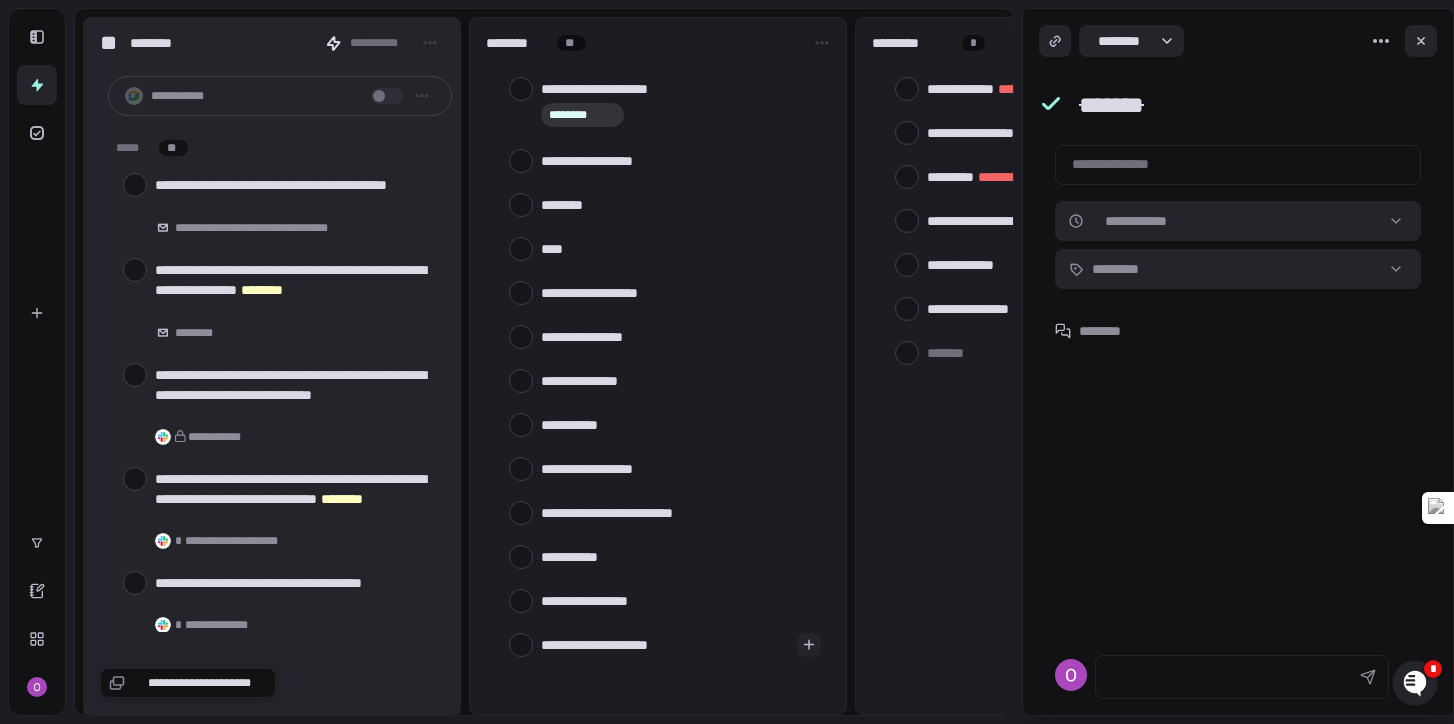 type on "*" 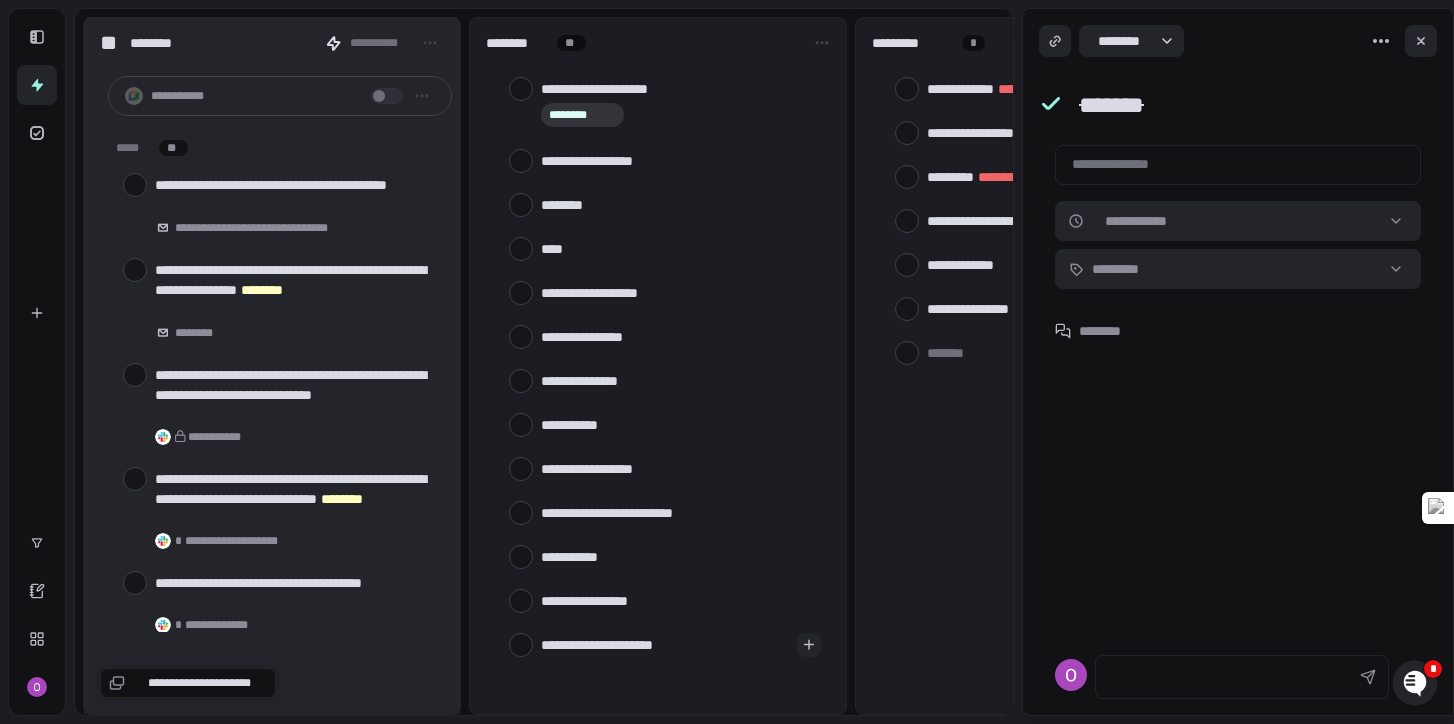 type on "**********" 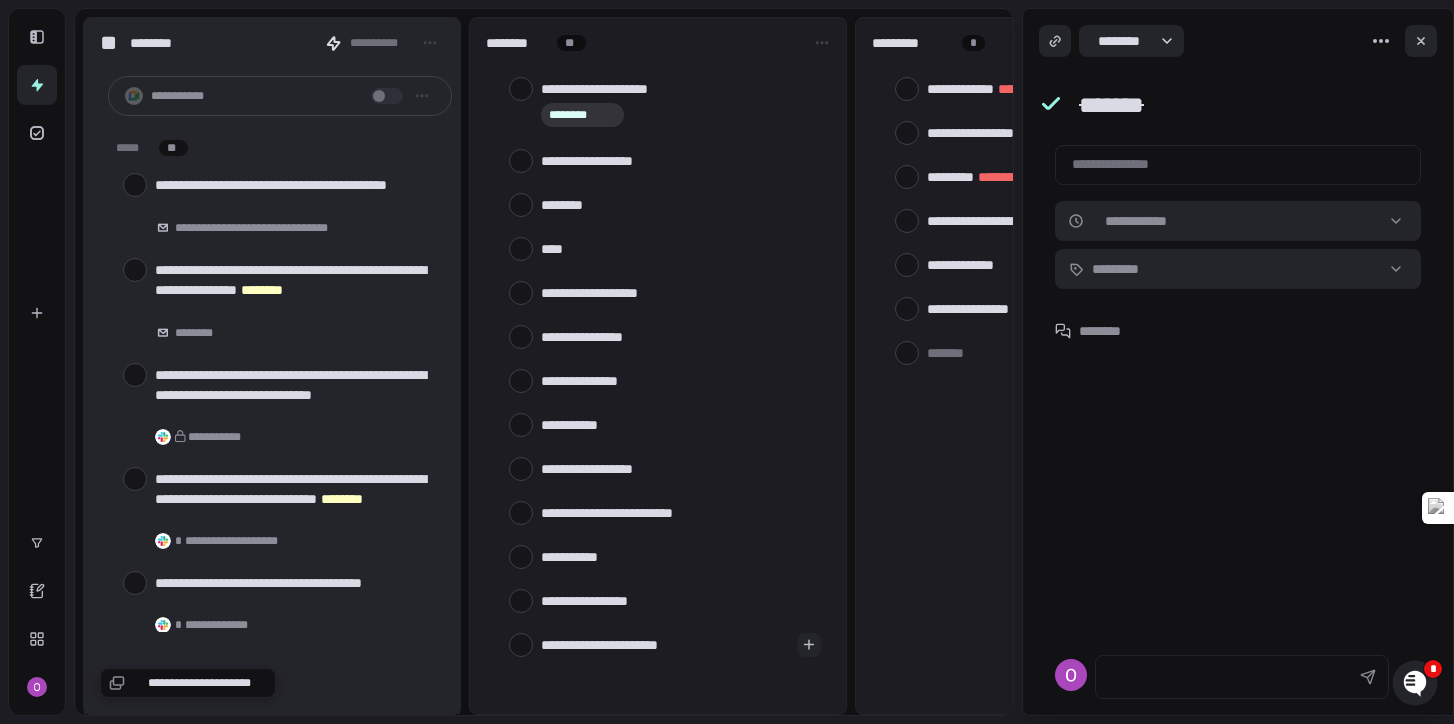 type on "**********" 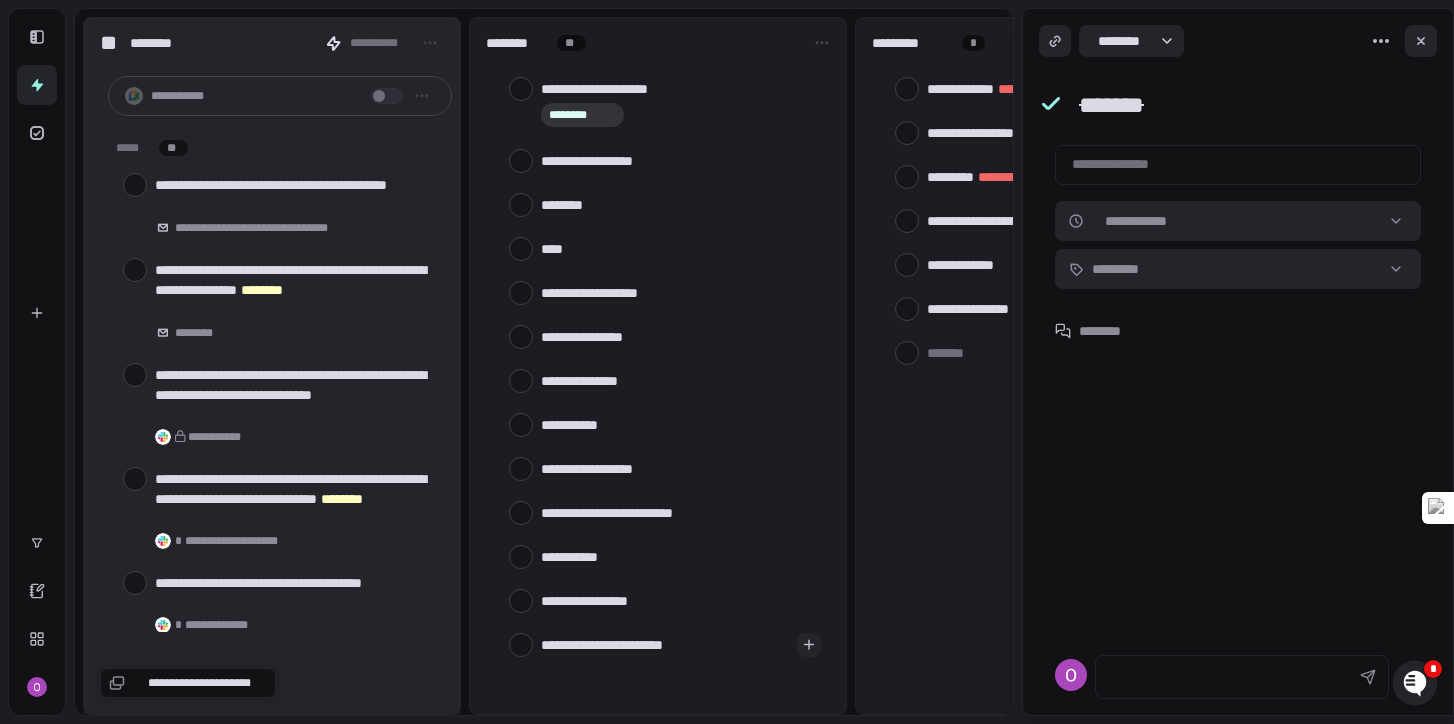 type on "**********" 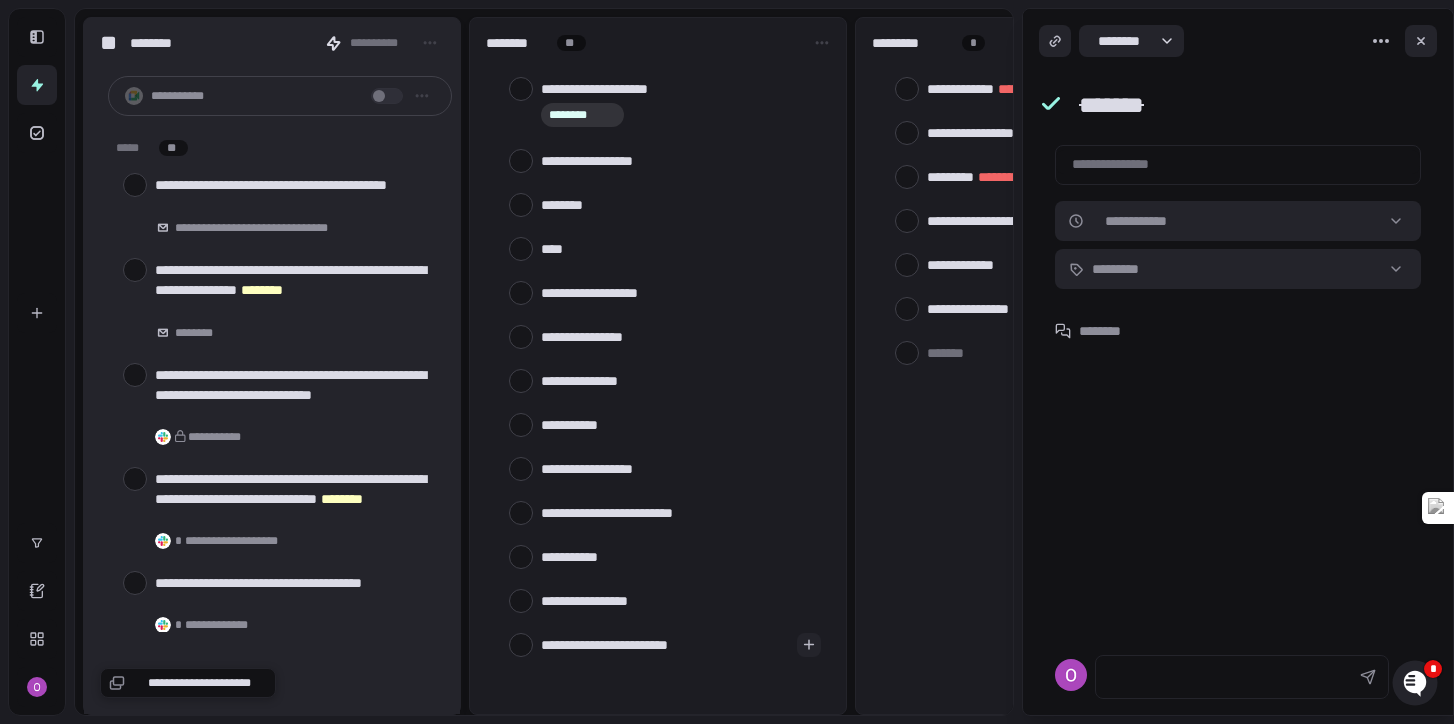 type on "**********" 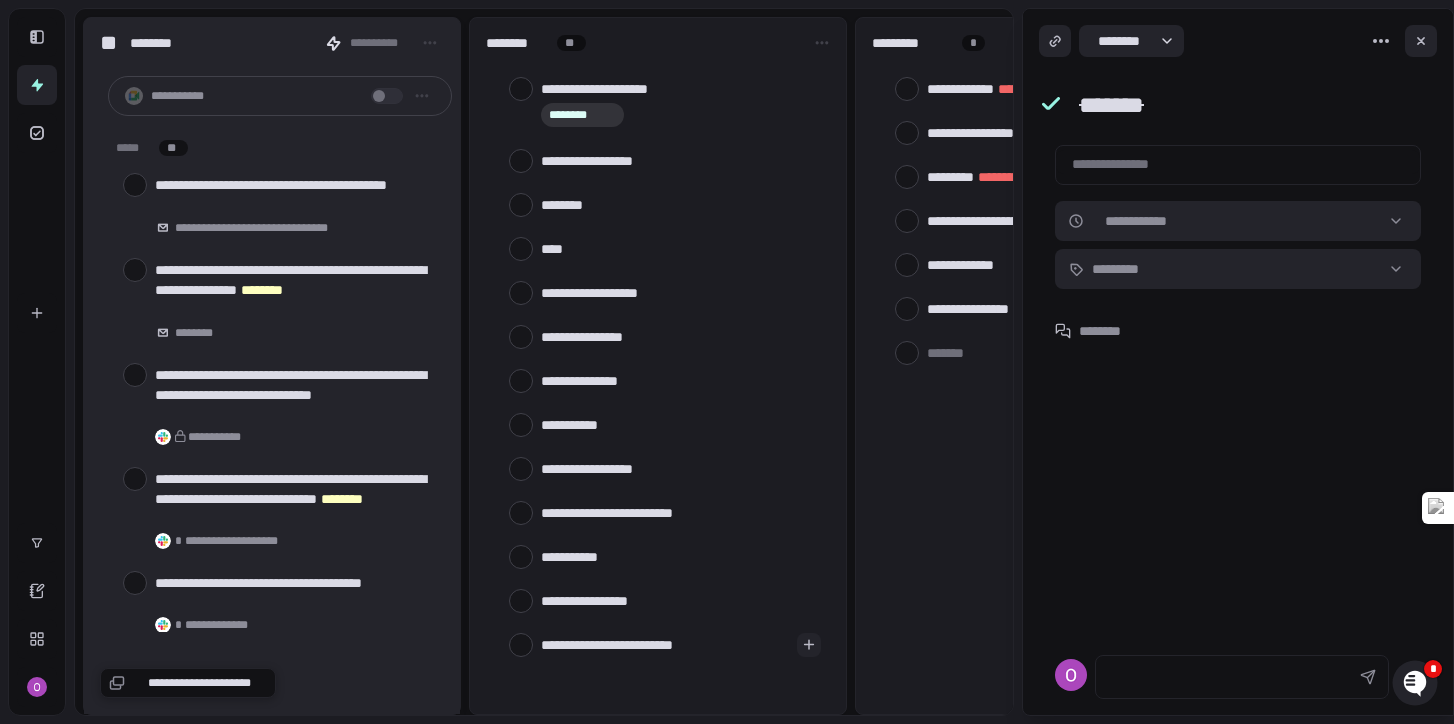 type on "**********" 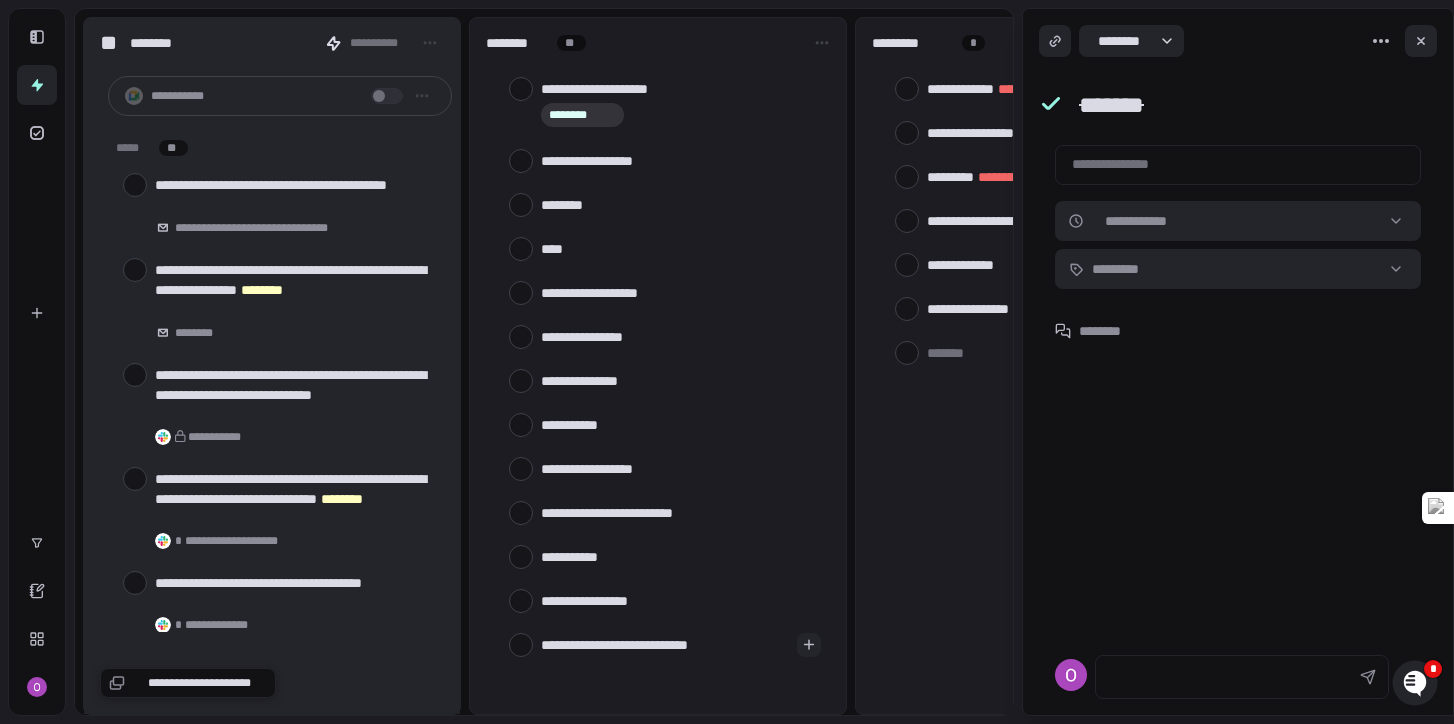 type on "**********" 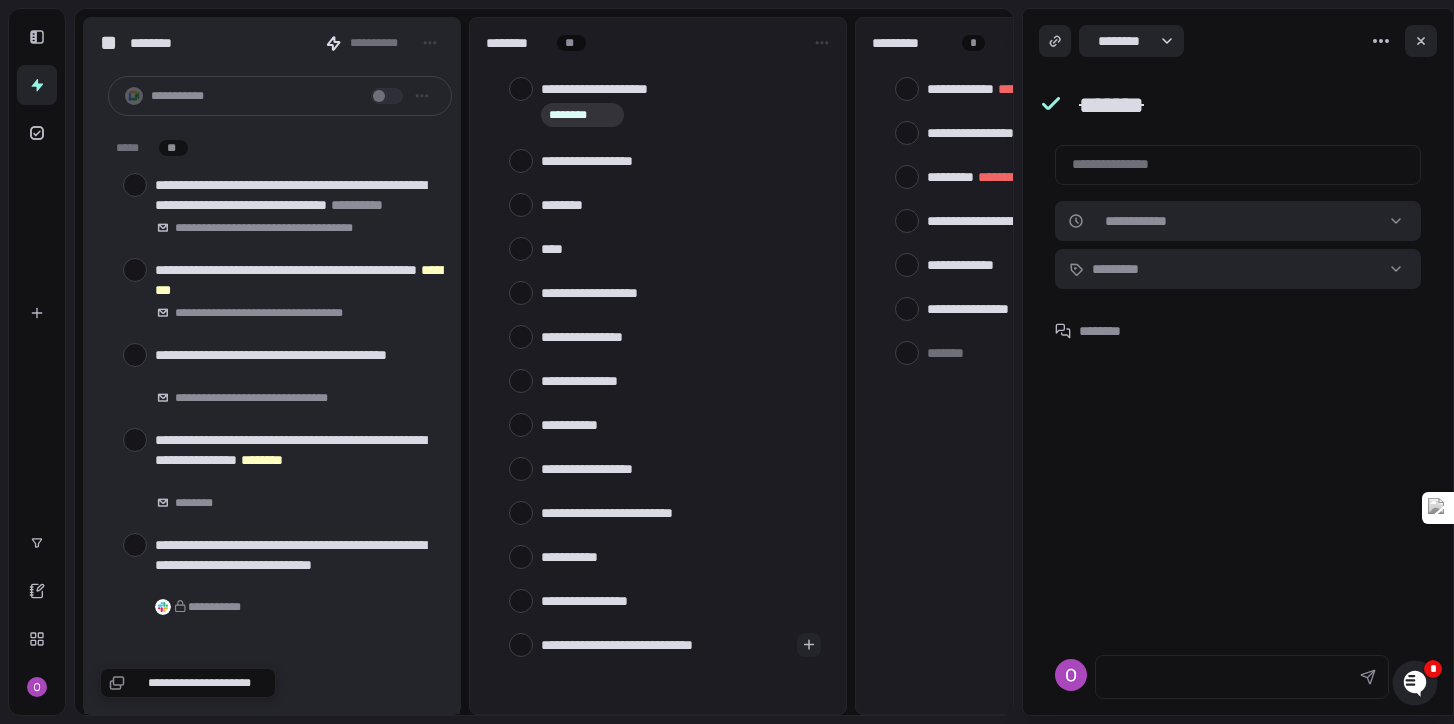 type on "*" 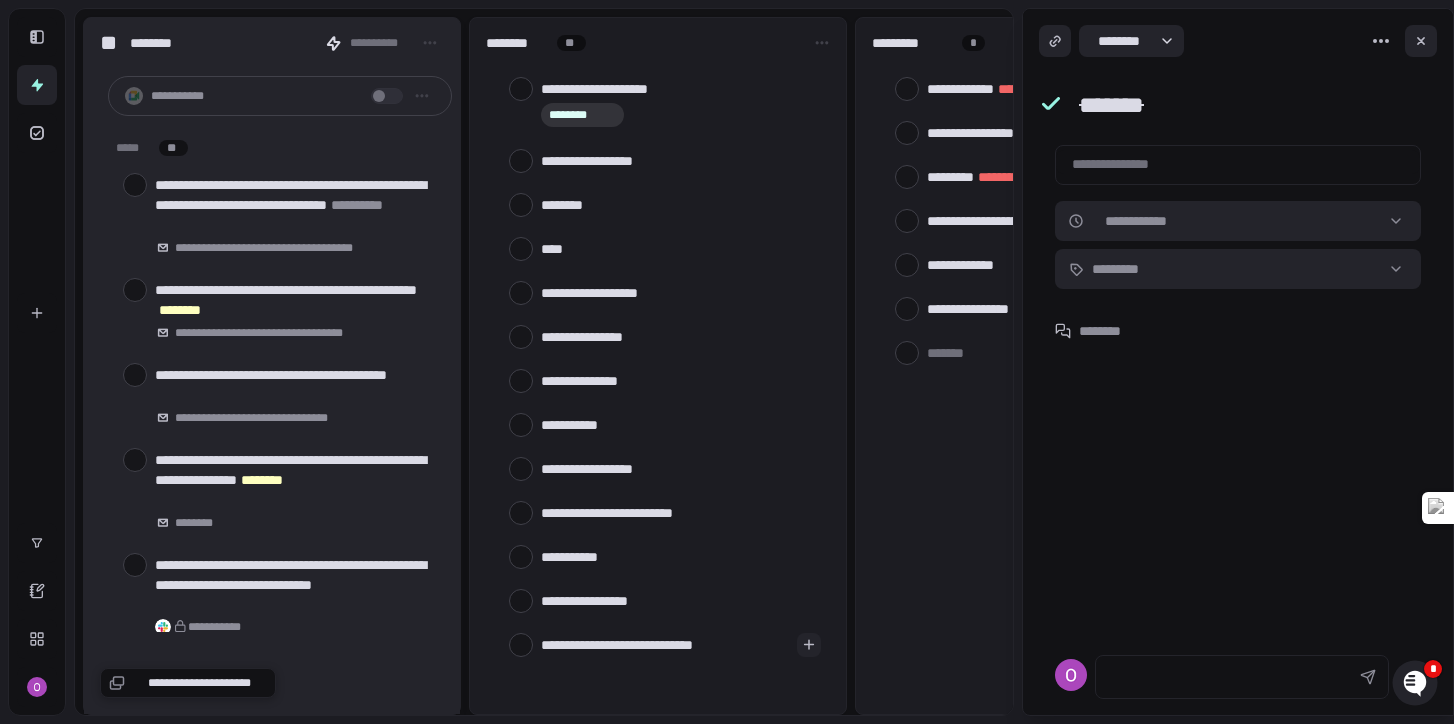 type on "**********" 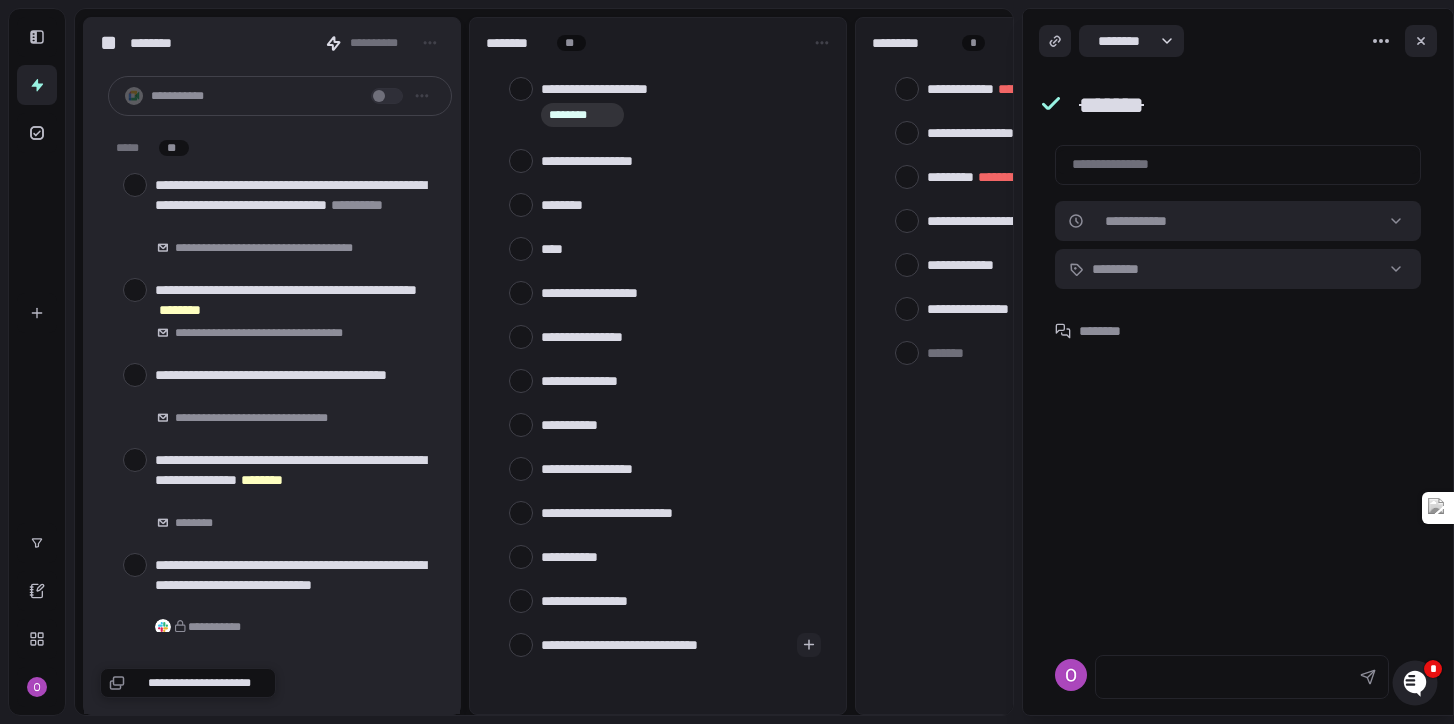 type on "**********" 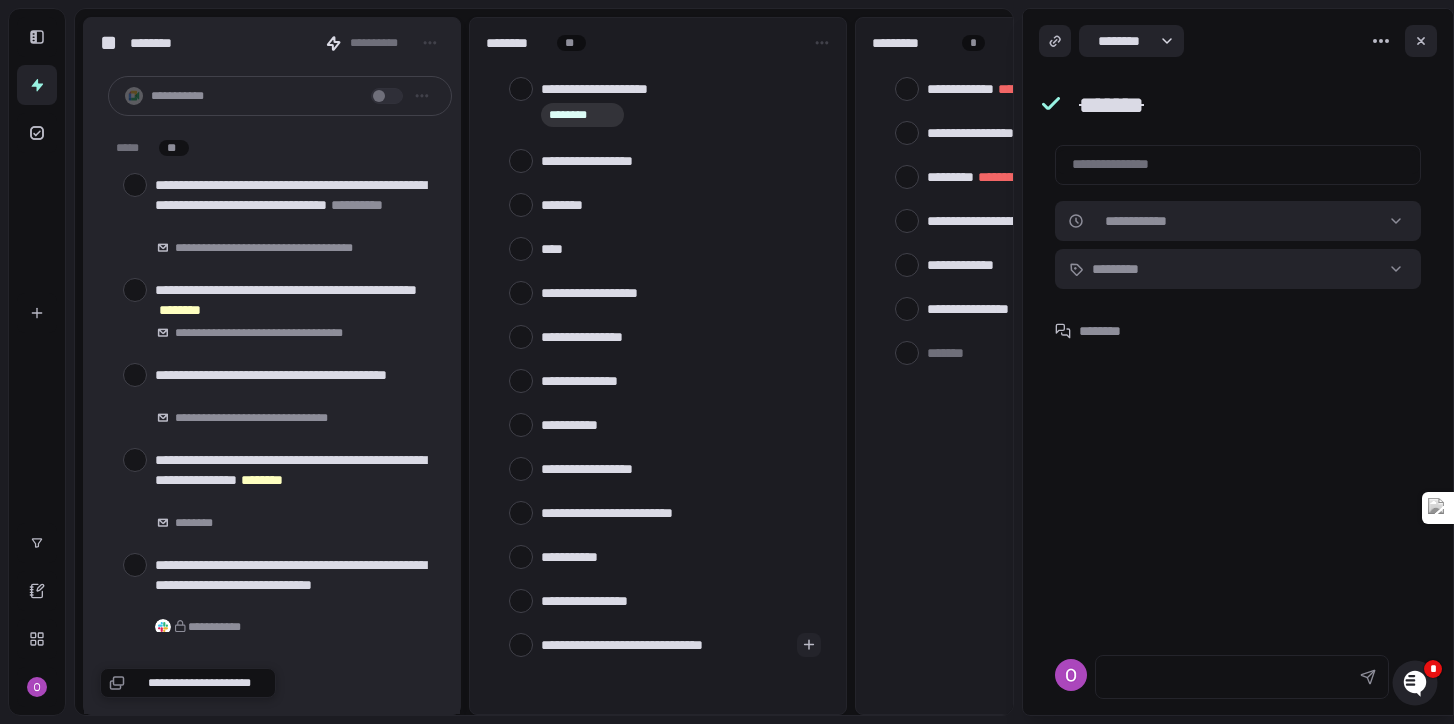 type on "*" 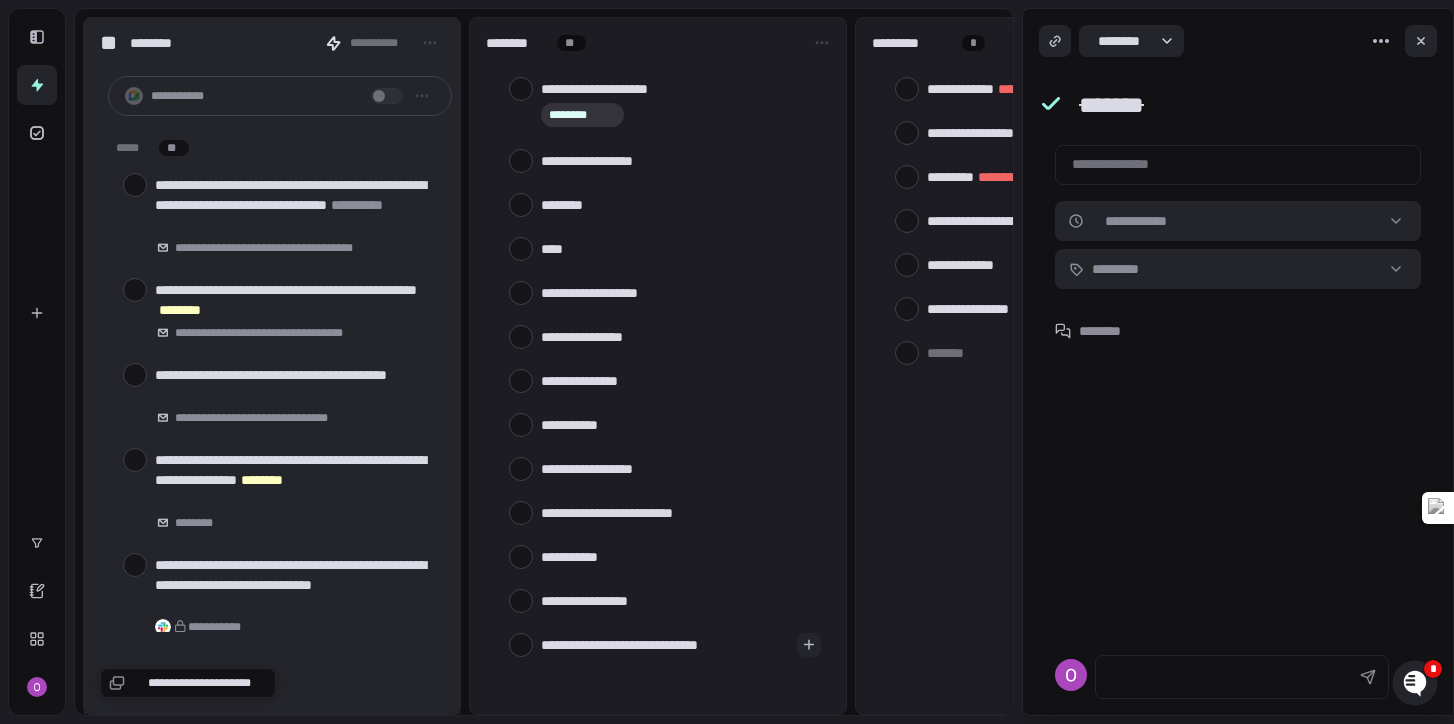 type on "**********" 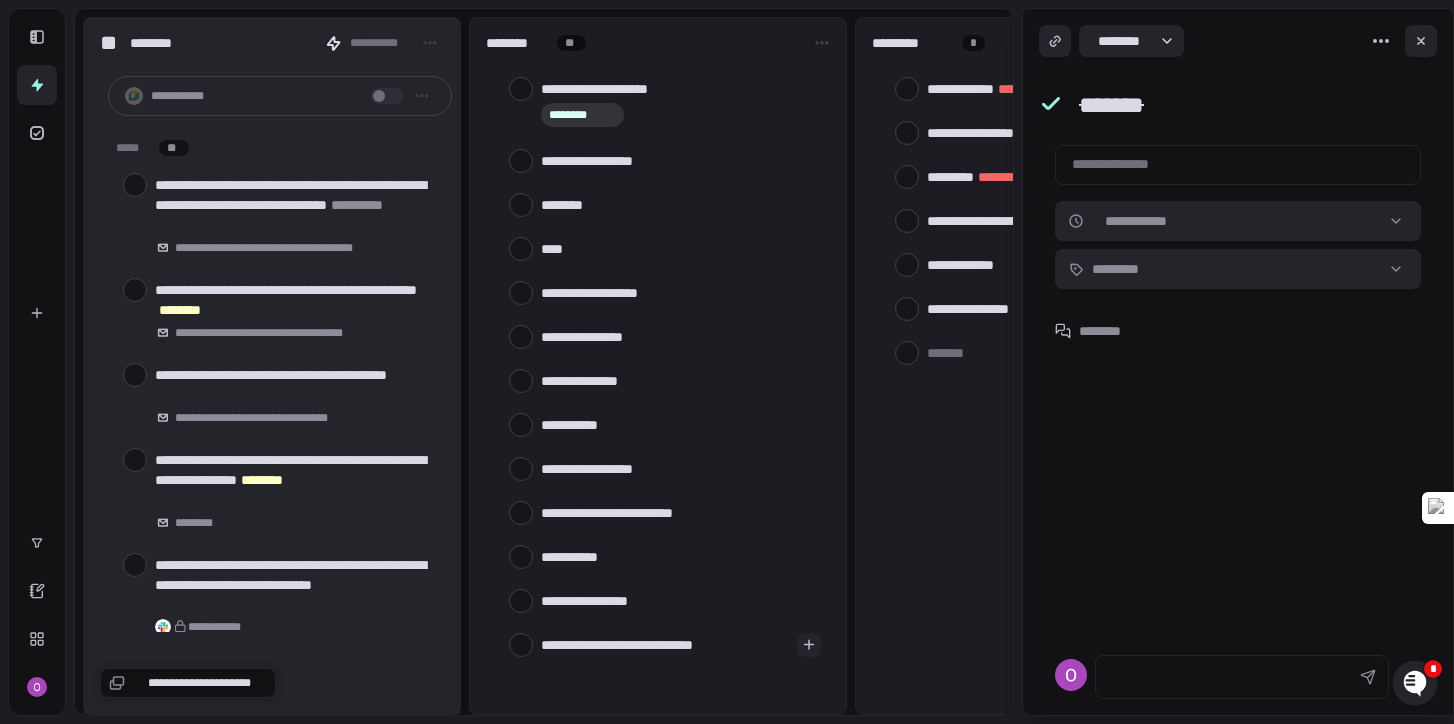type on "**********" 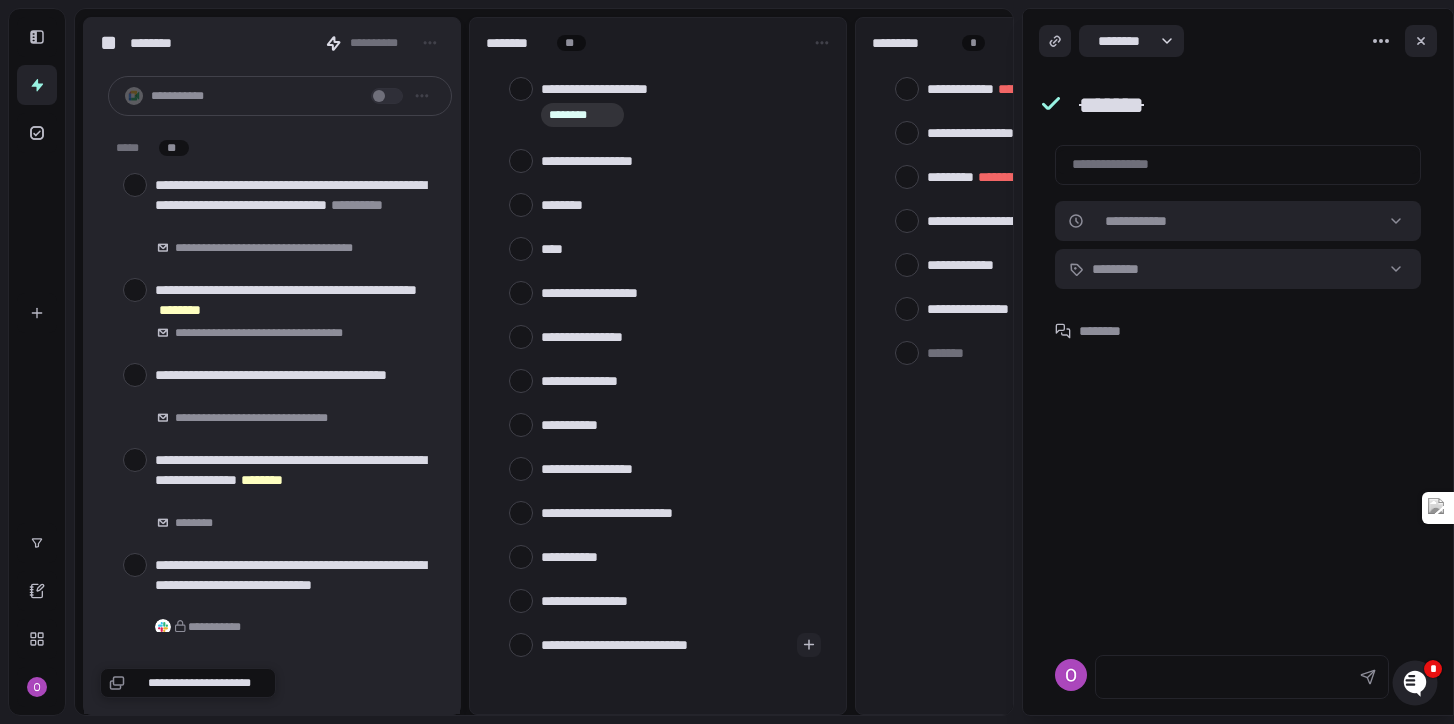 type on "**********" 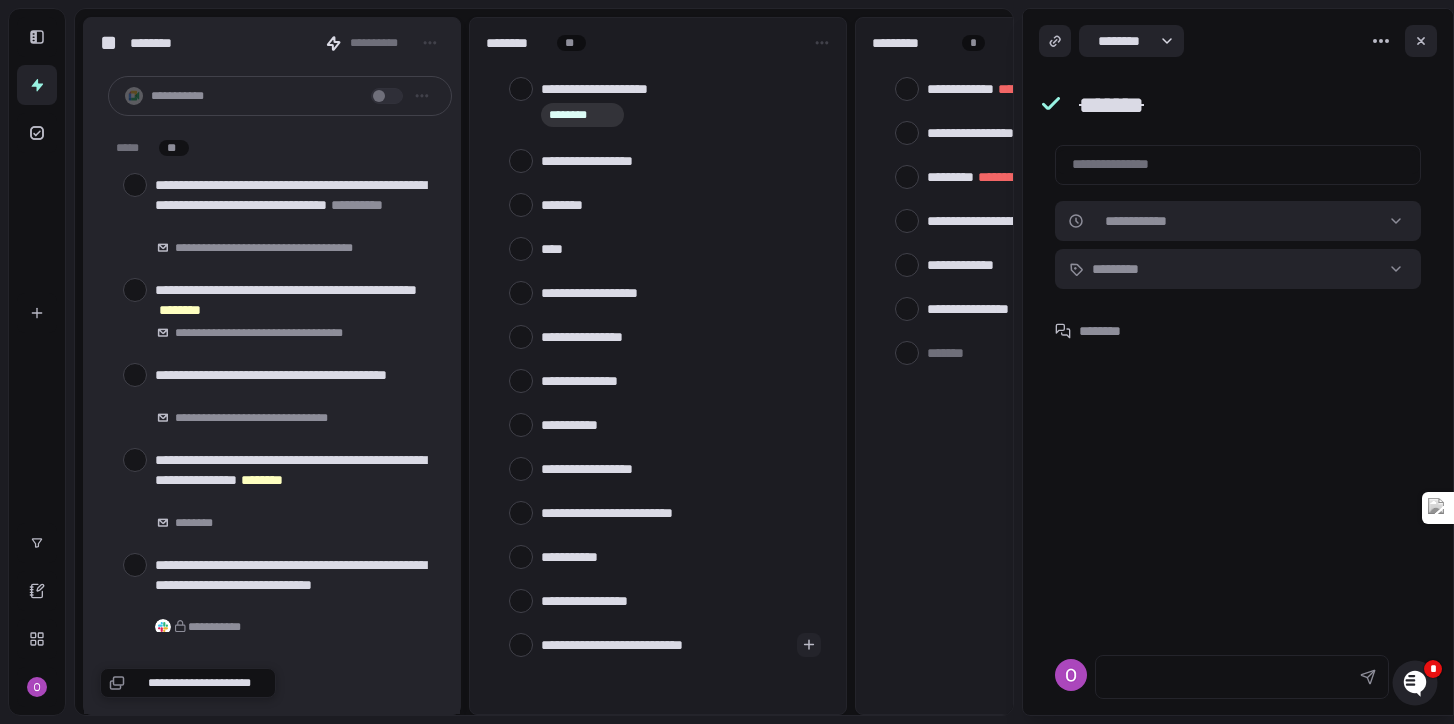 type on "**********" 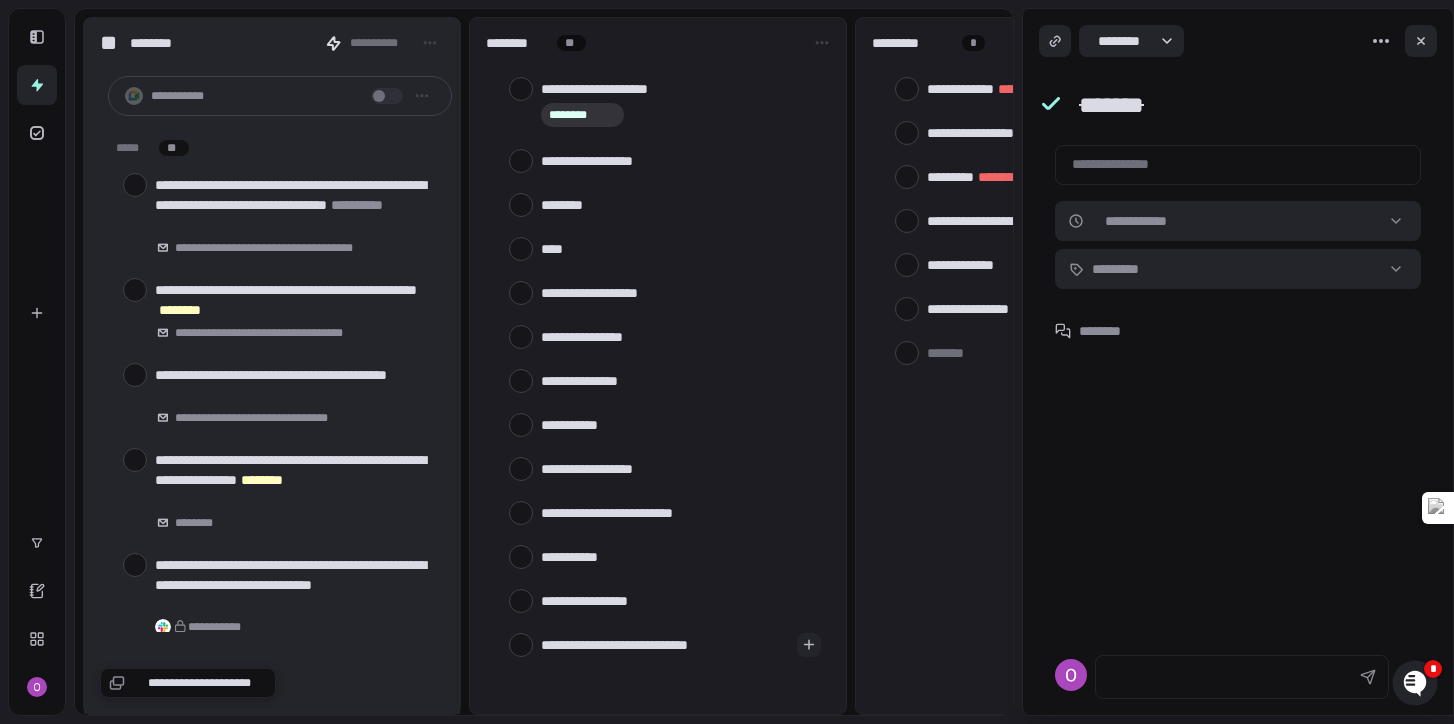 type on "**********" 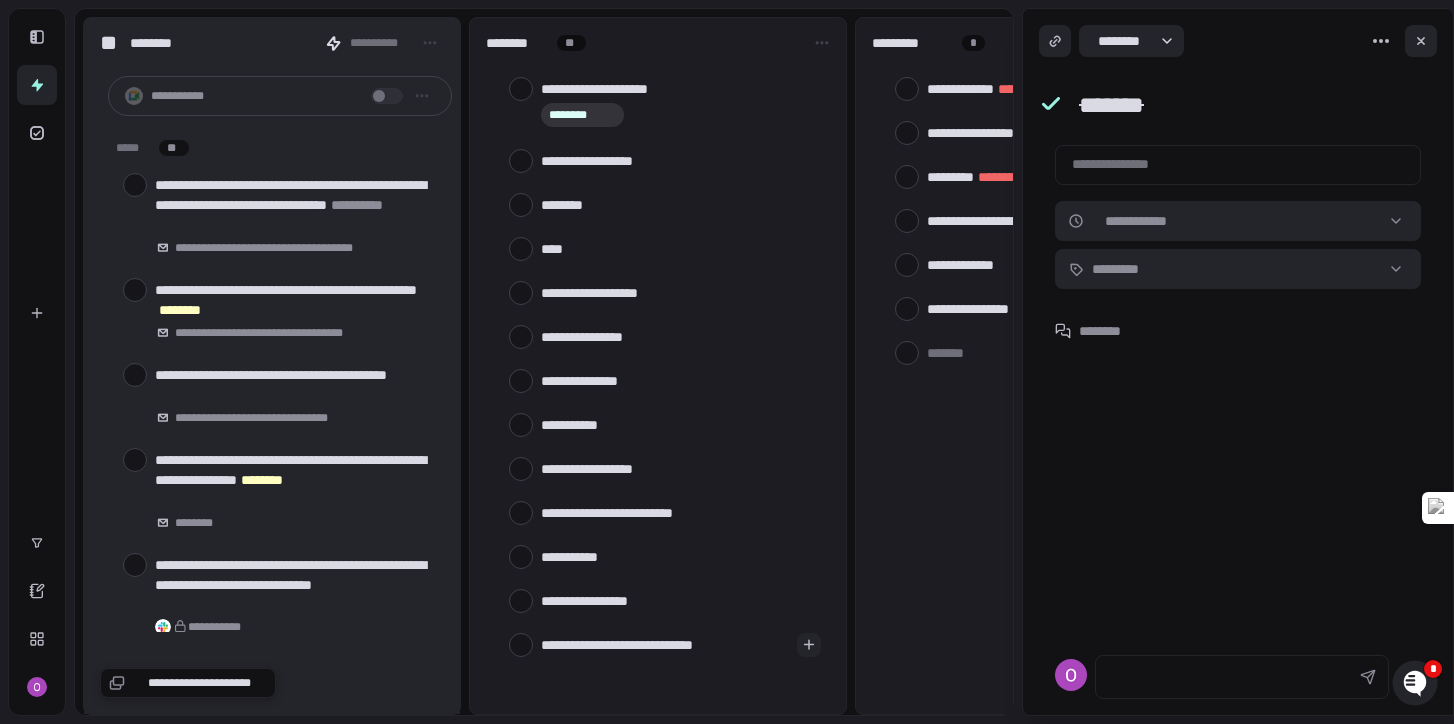 type on "**********" 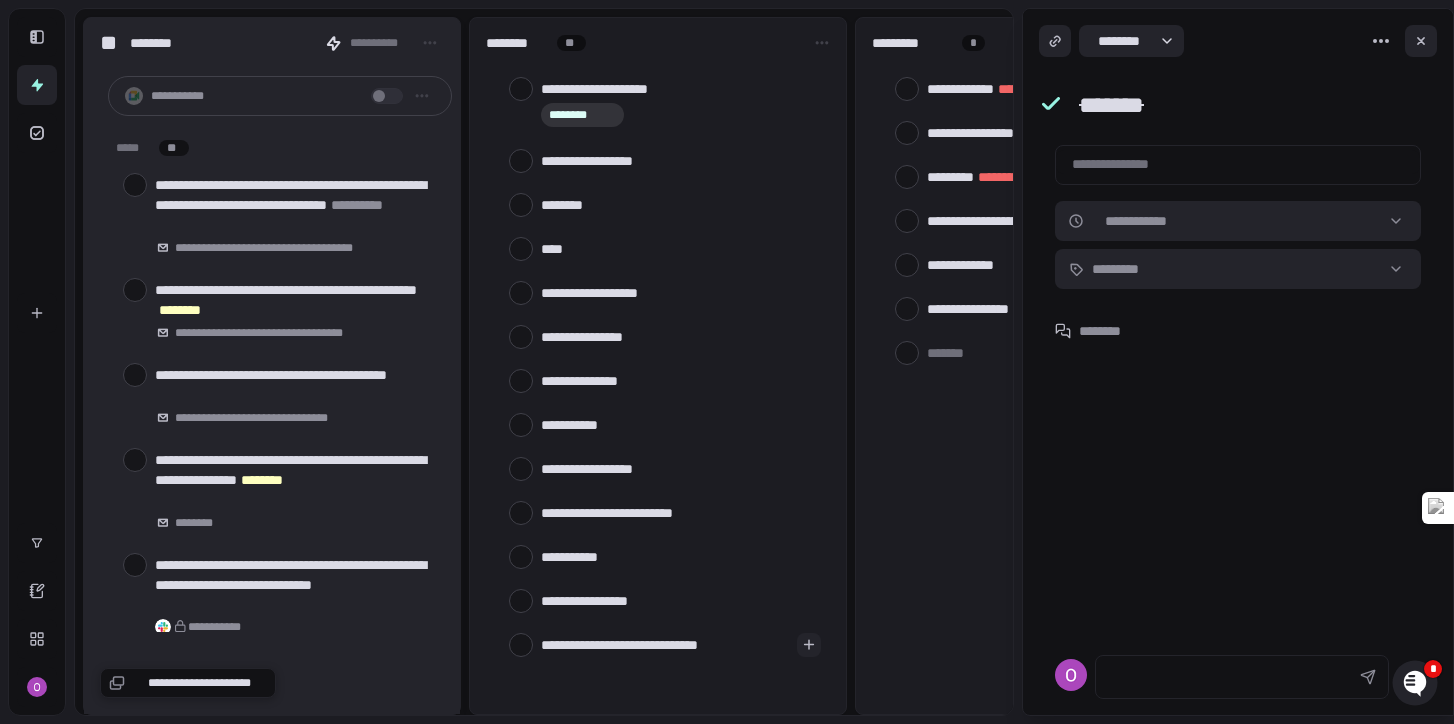 type on "**********" 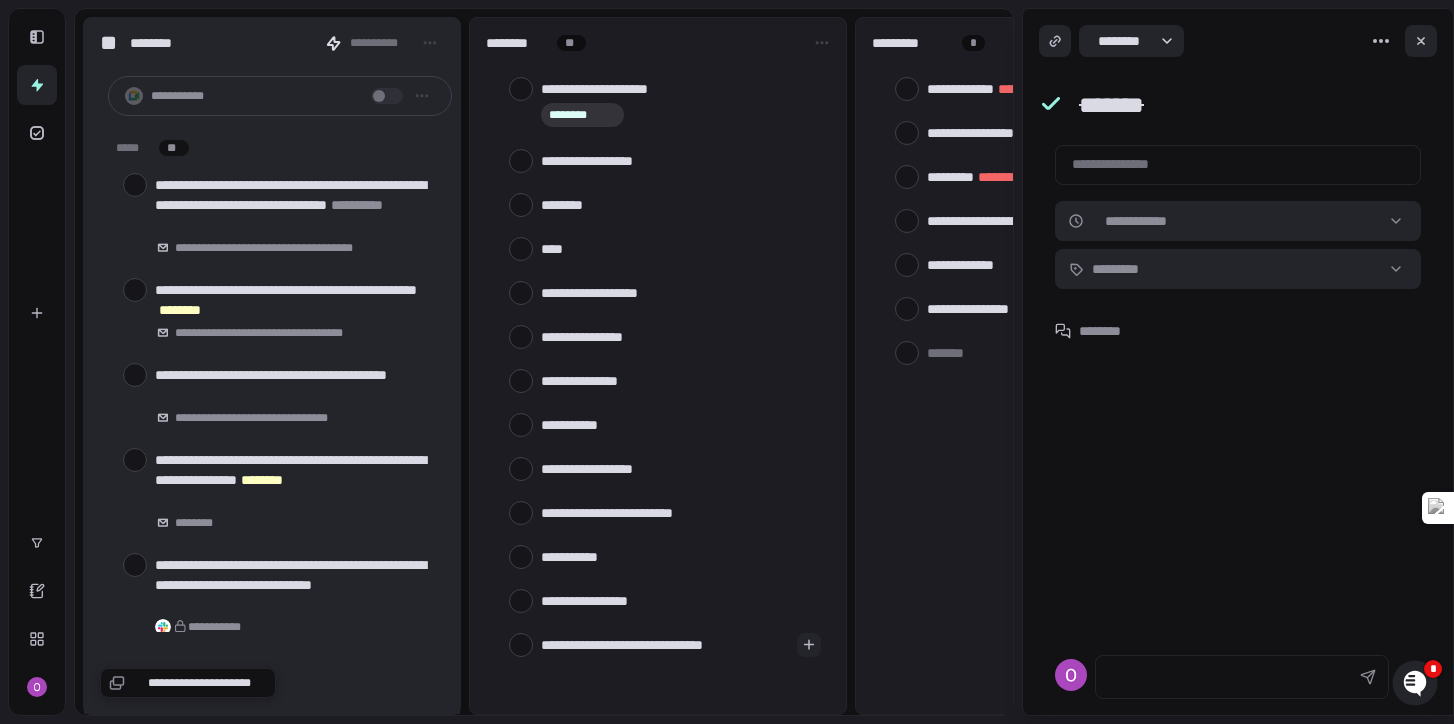 type 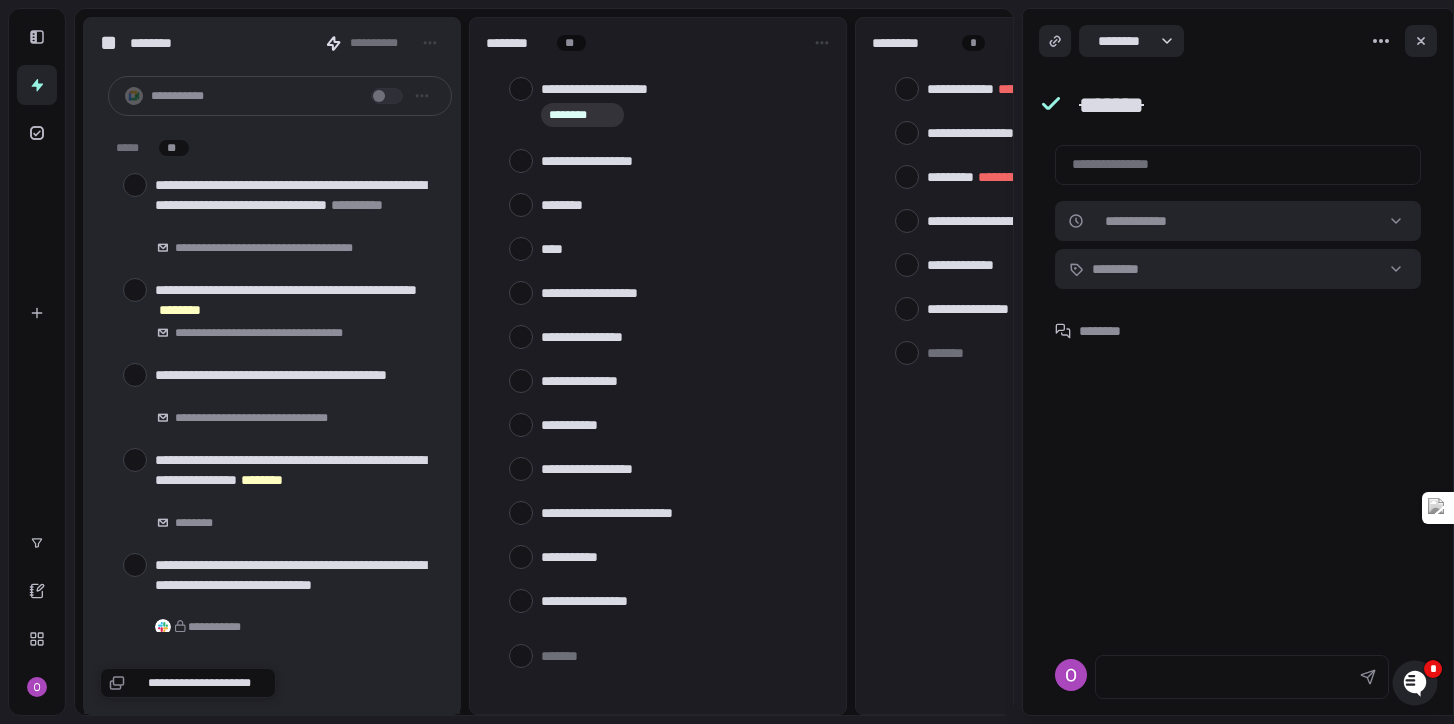 scroll, scrollTop: 33, scrollLeft: 0, axis: vertical 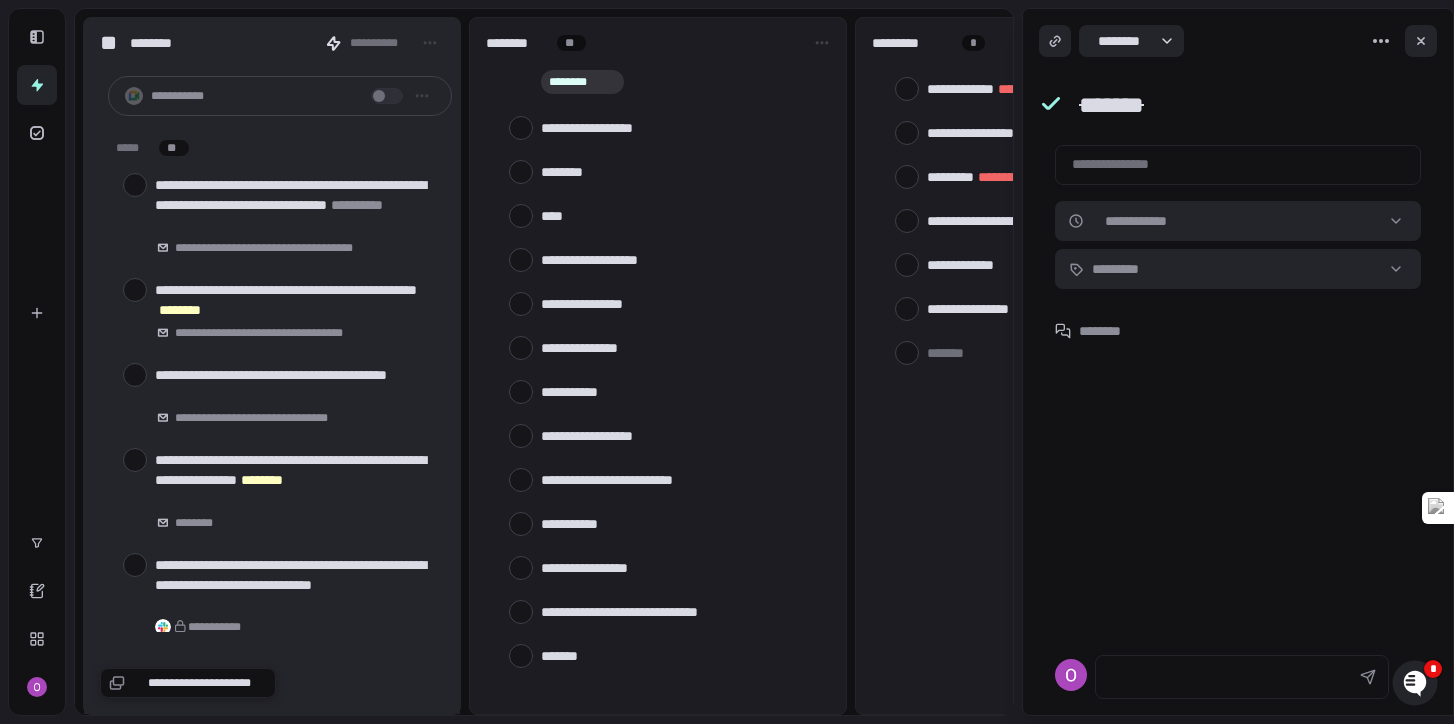 click at bounding box center [681, 655] 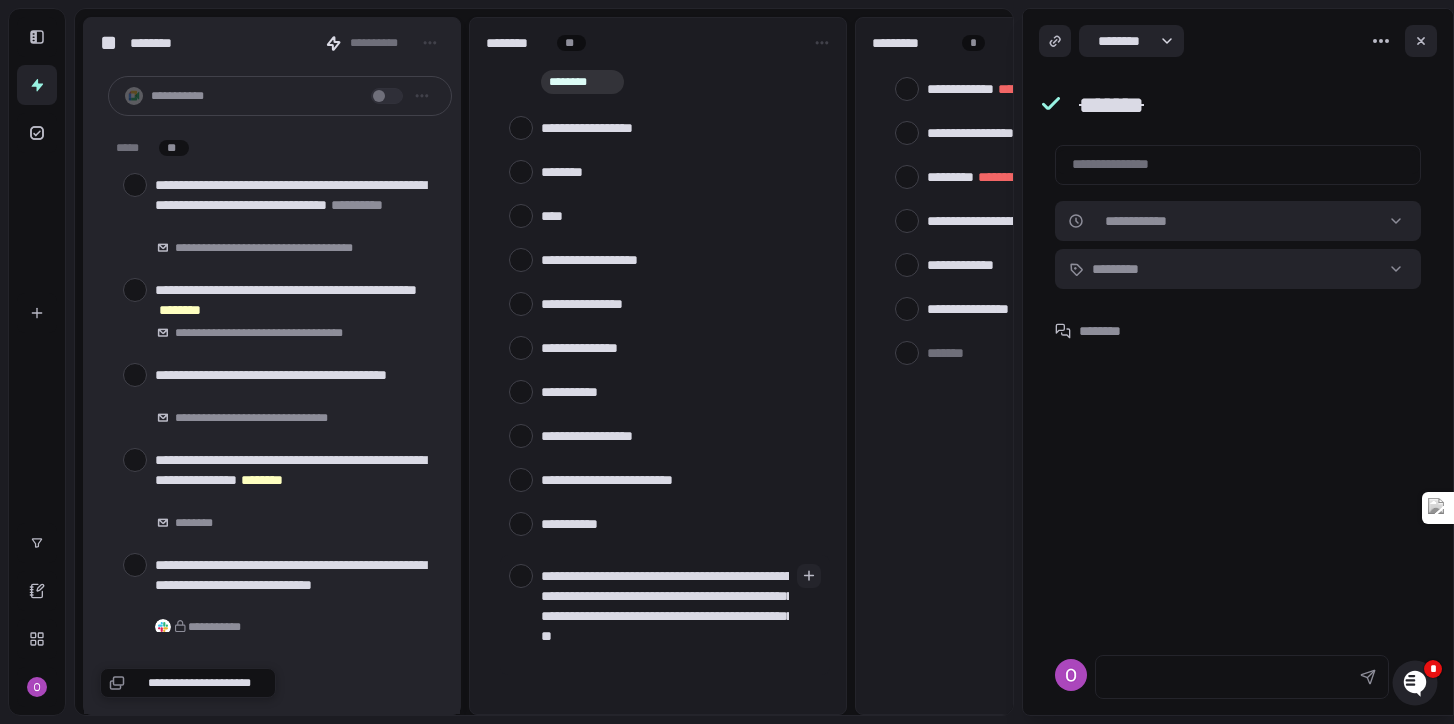 type 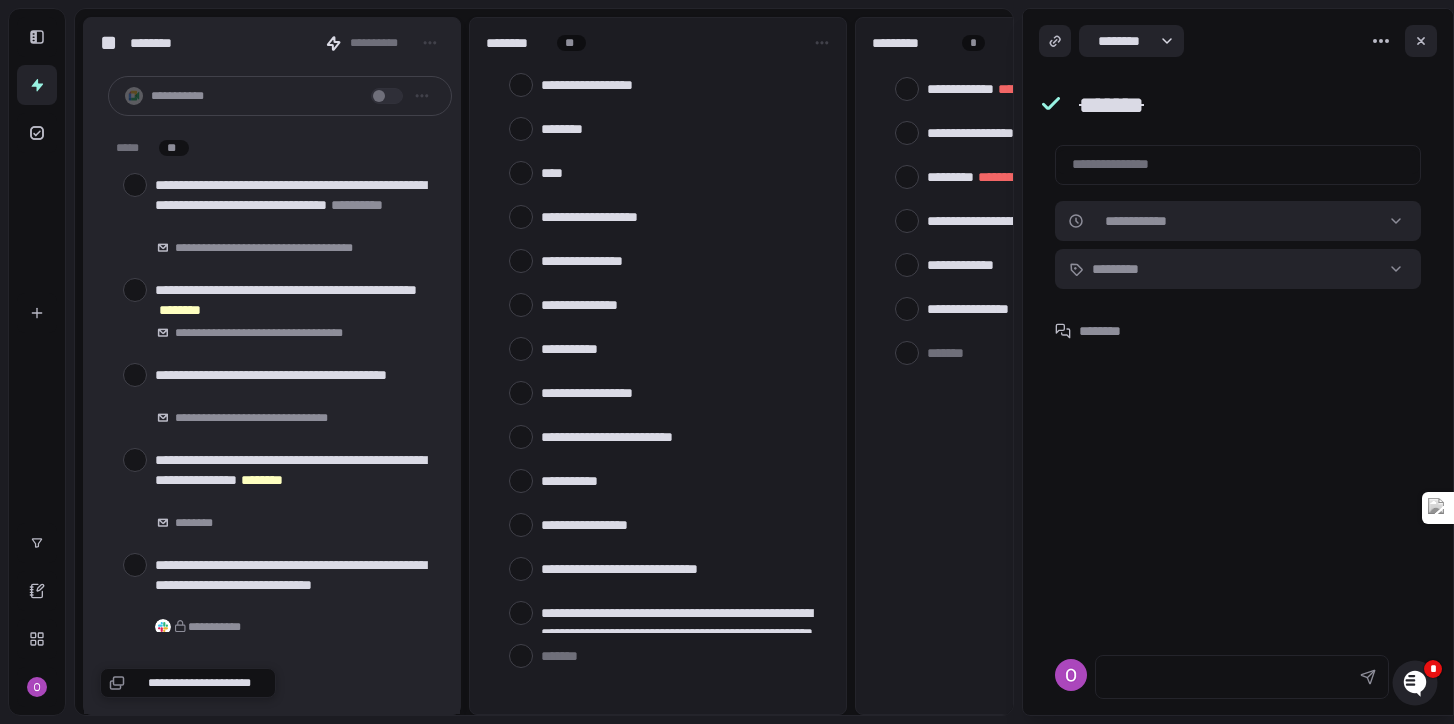 scroll, scrollTop: 137, scrollLeft: 0, axis: vertical 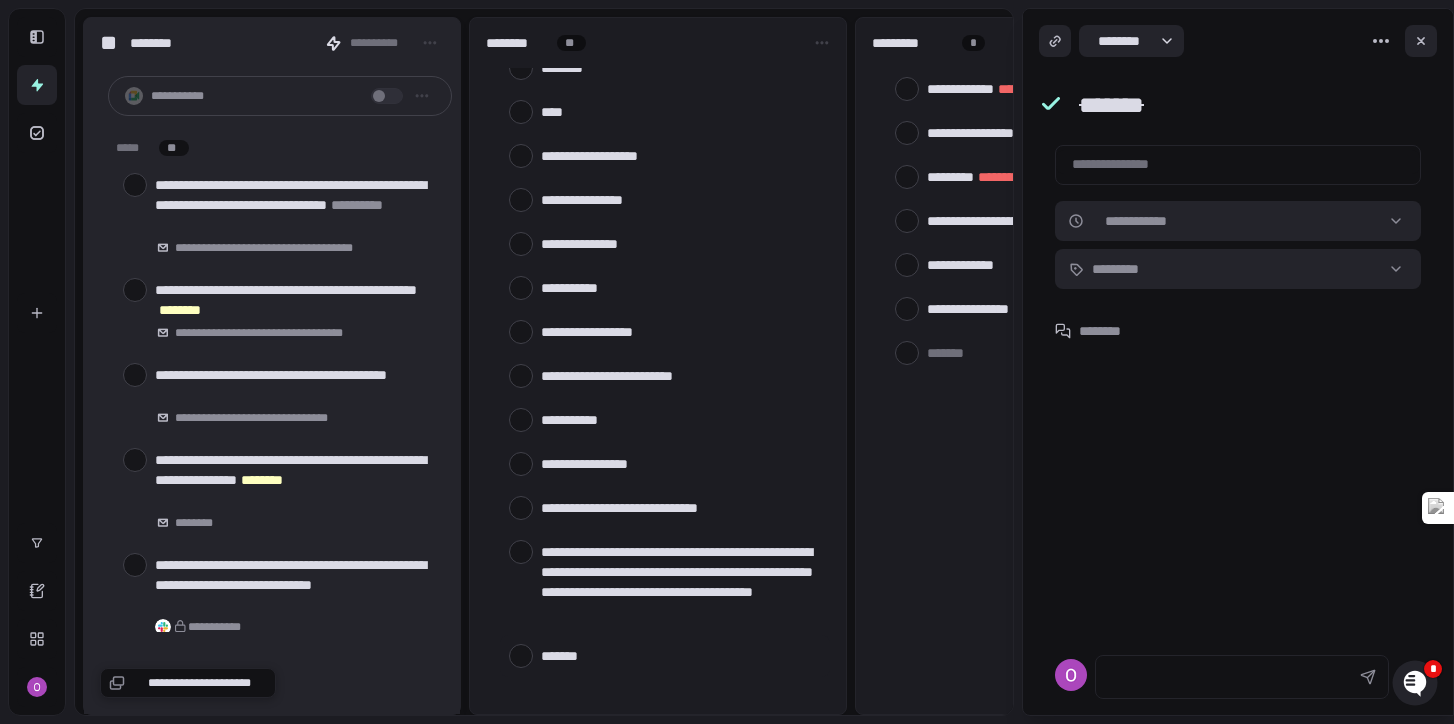 type on "*" 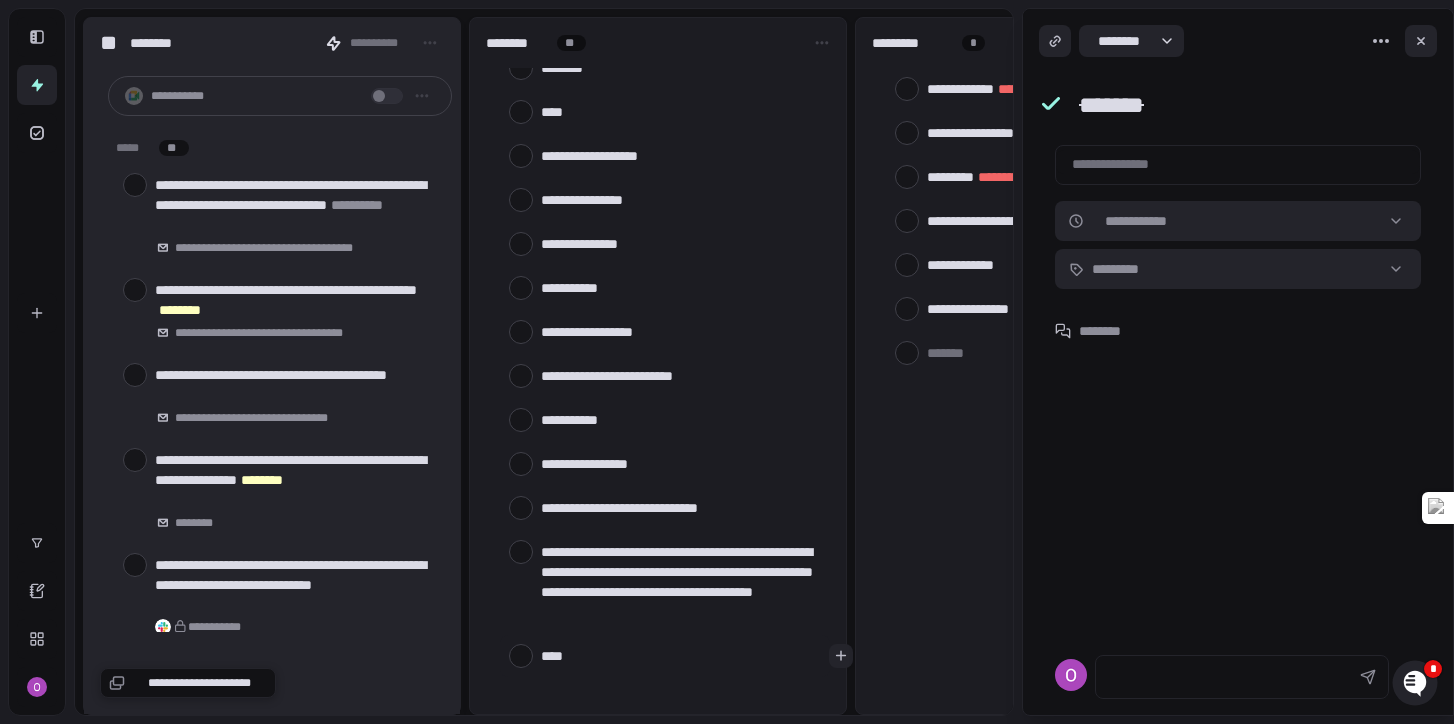 type on "*****" 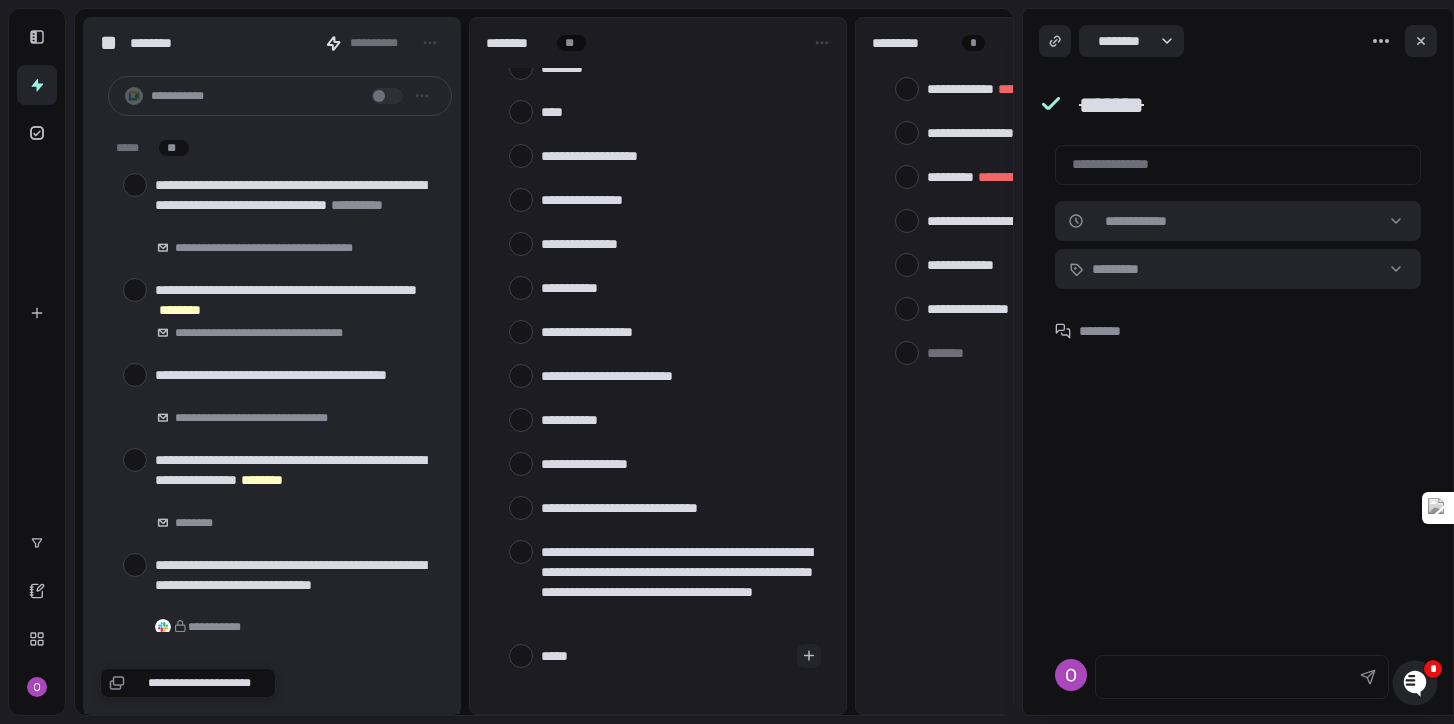 type on "*****" 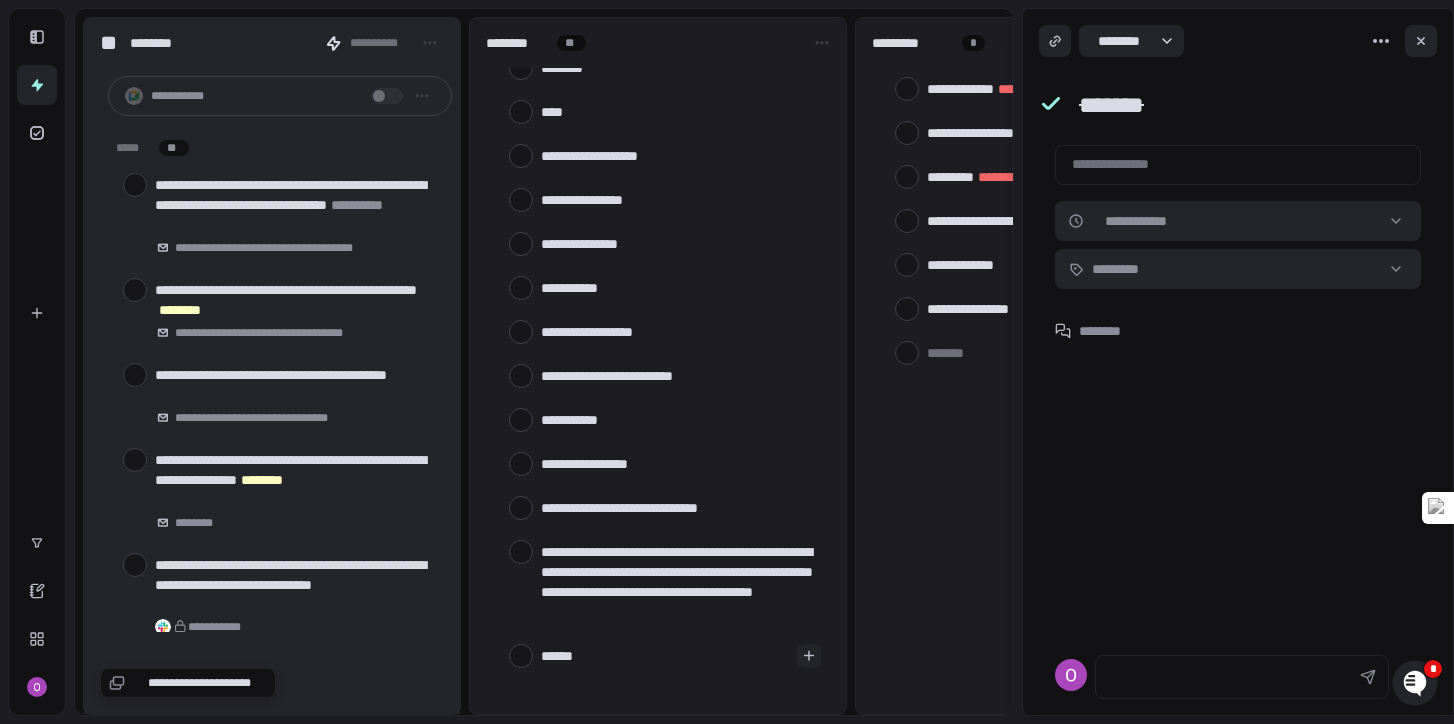 type on "*******" 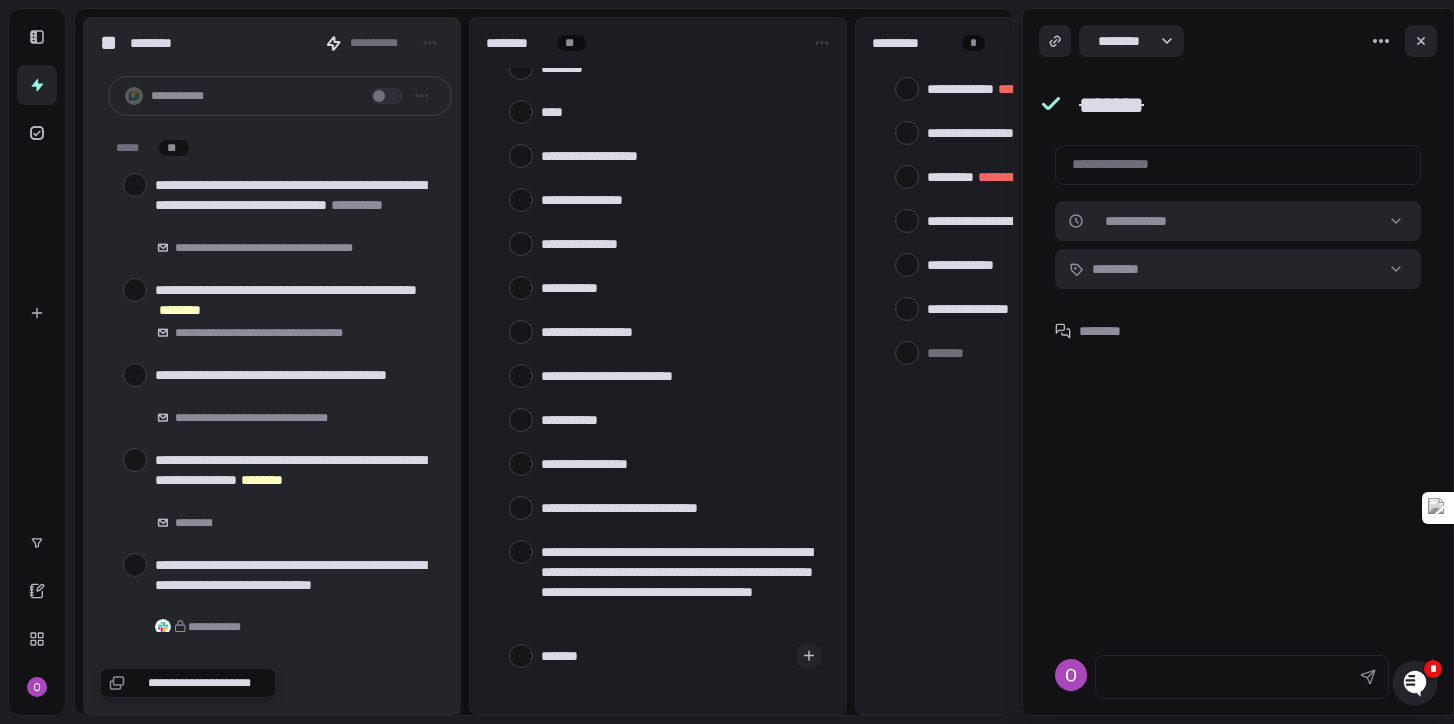 type on "********" 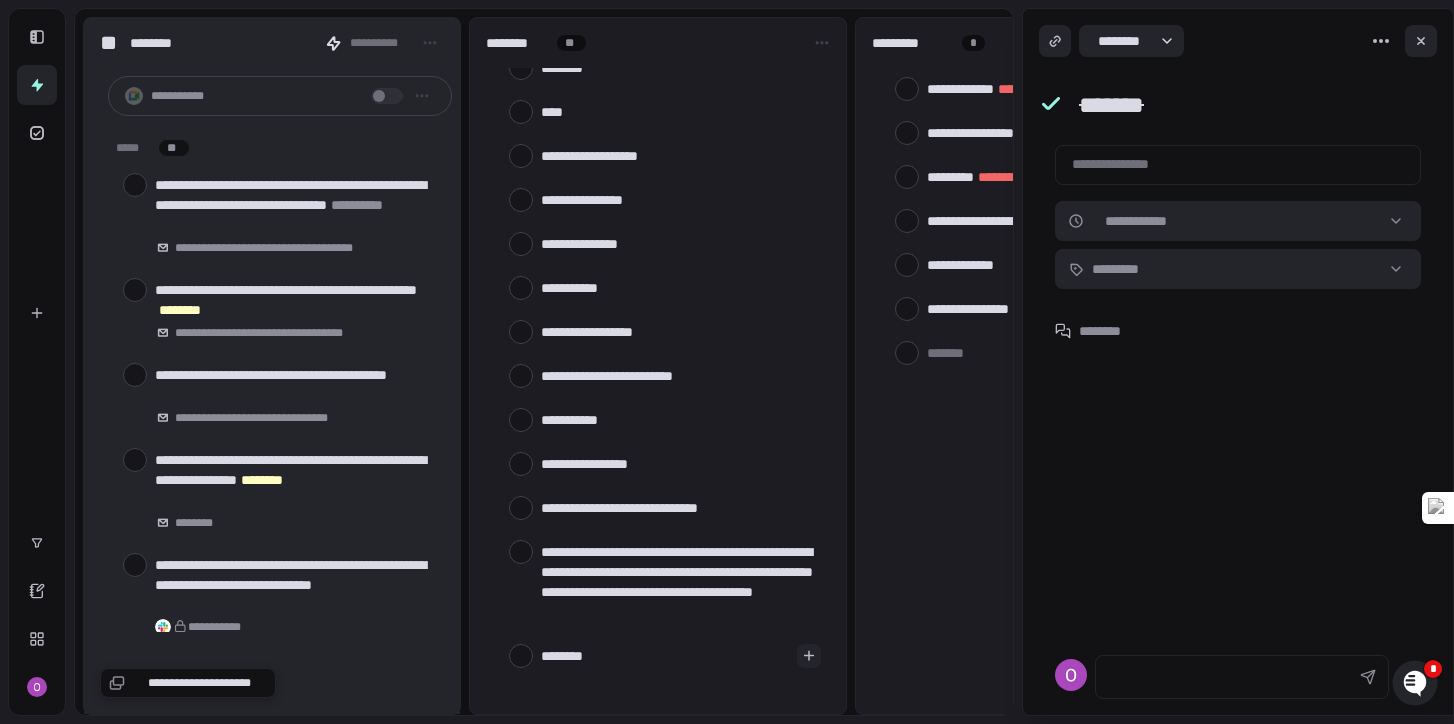 type on "*********" 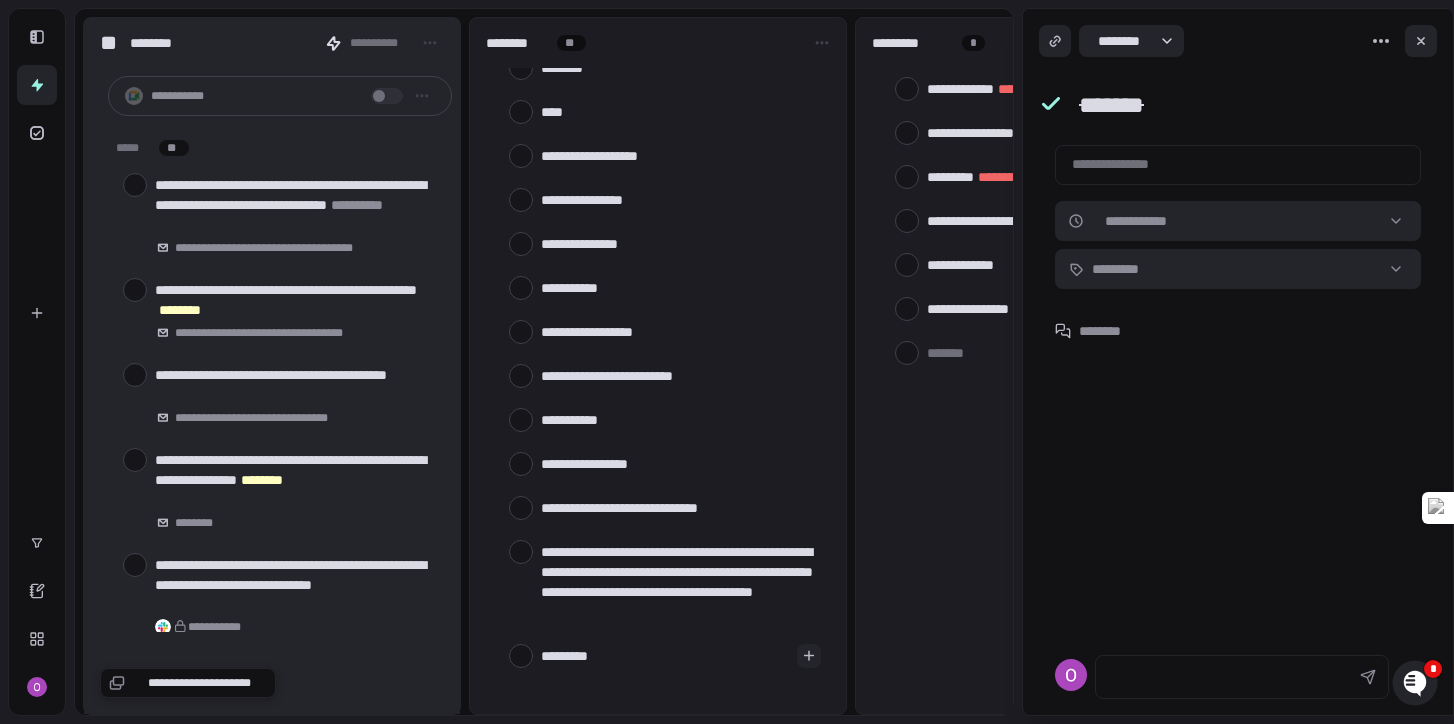type on "**********" 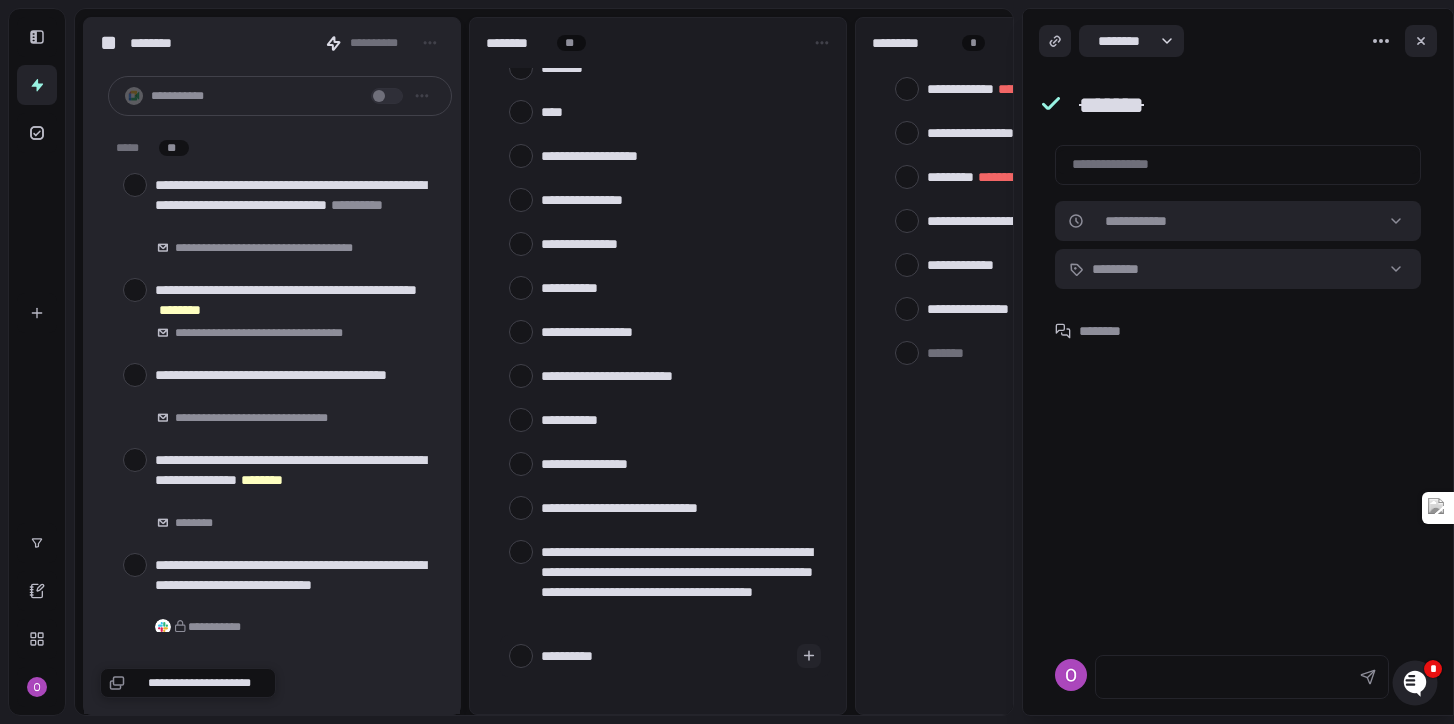 type on "**********" 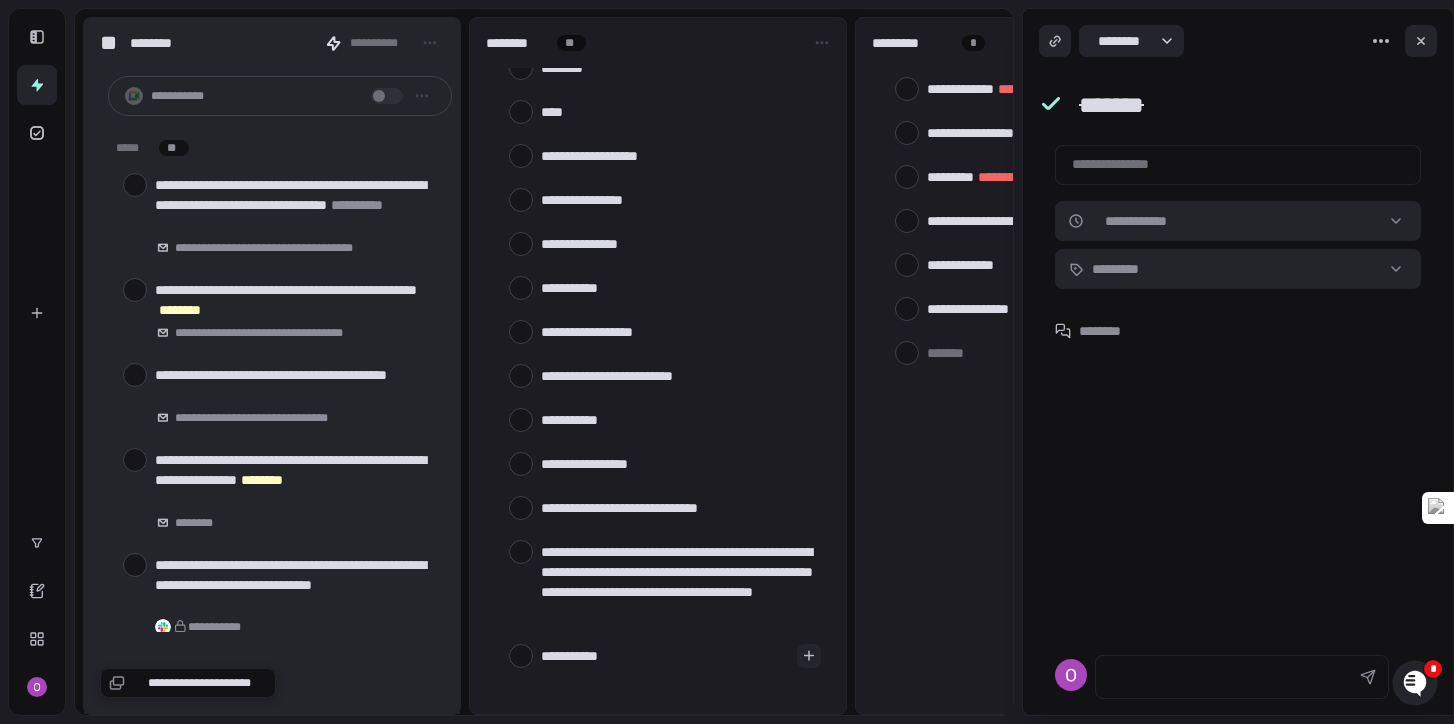 type 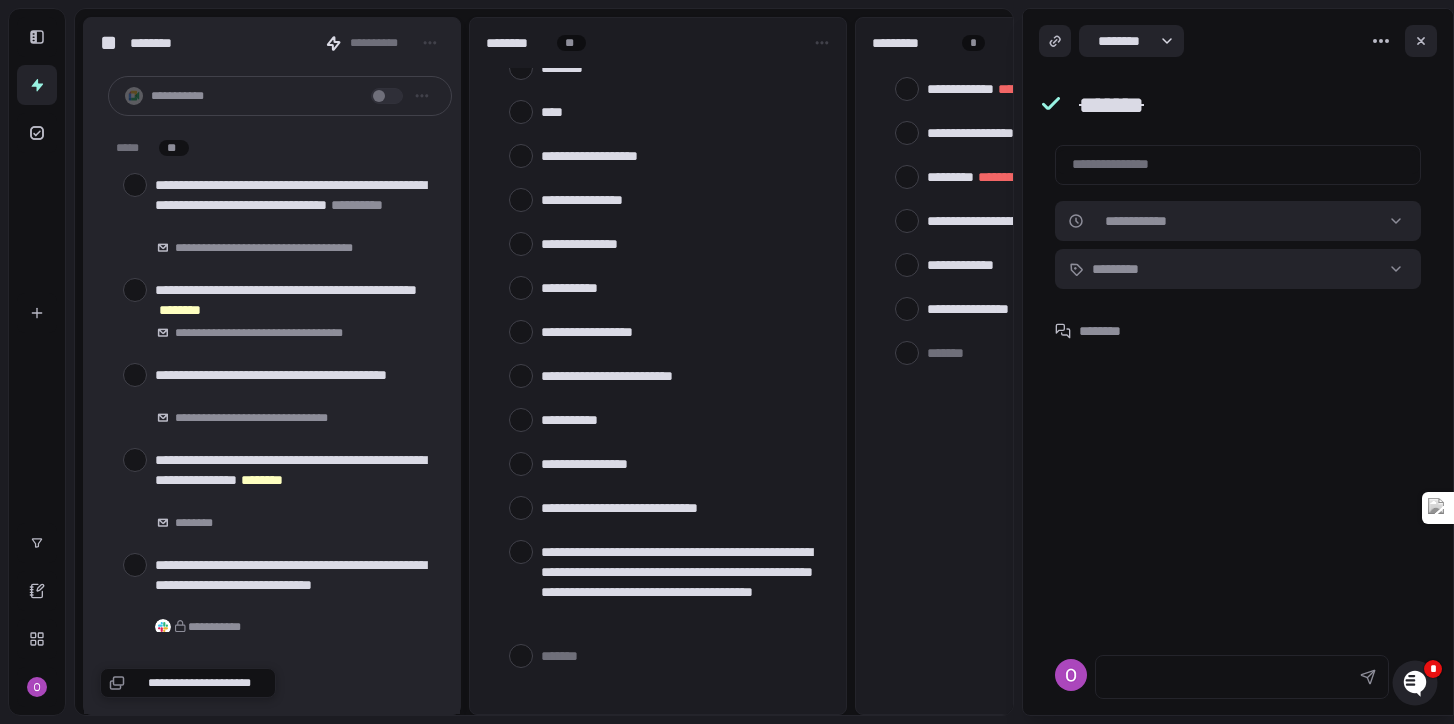 scroll, scrollTop: 181, scrollLeft: 0, axis: vertical 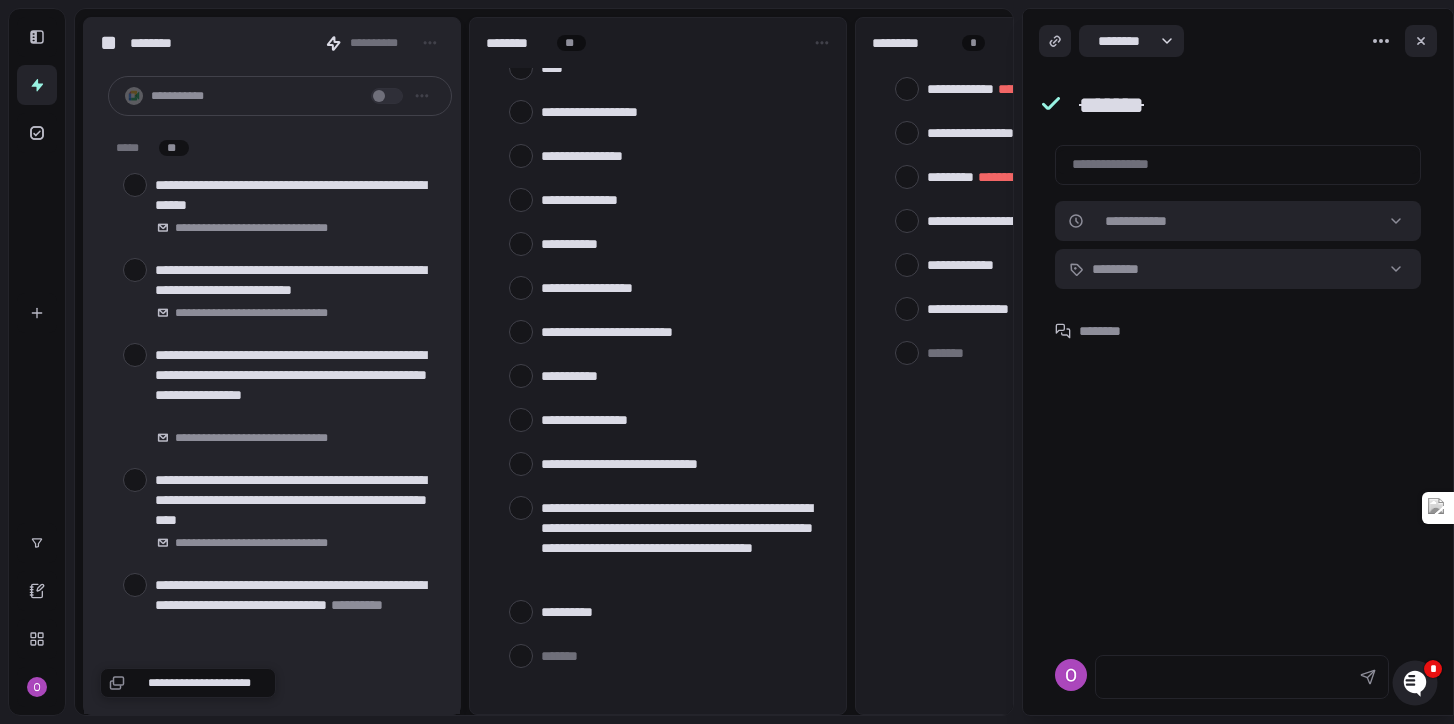 type on "*" 